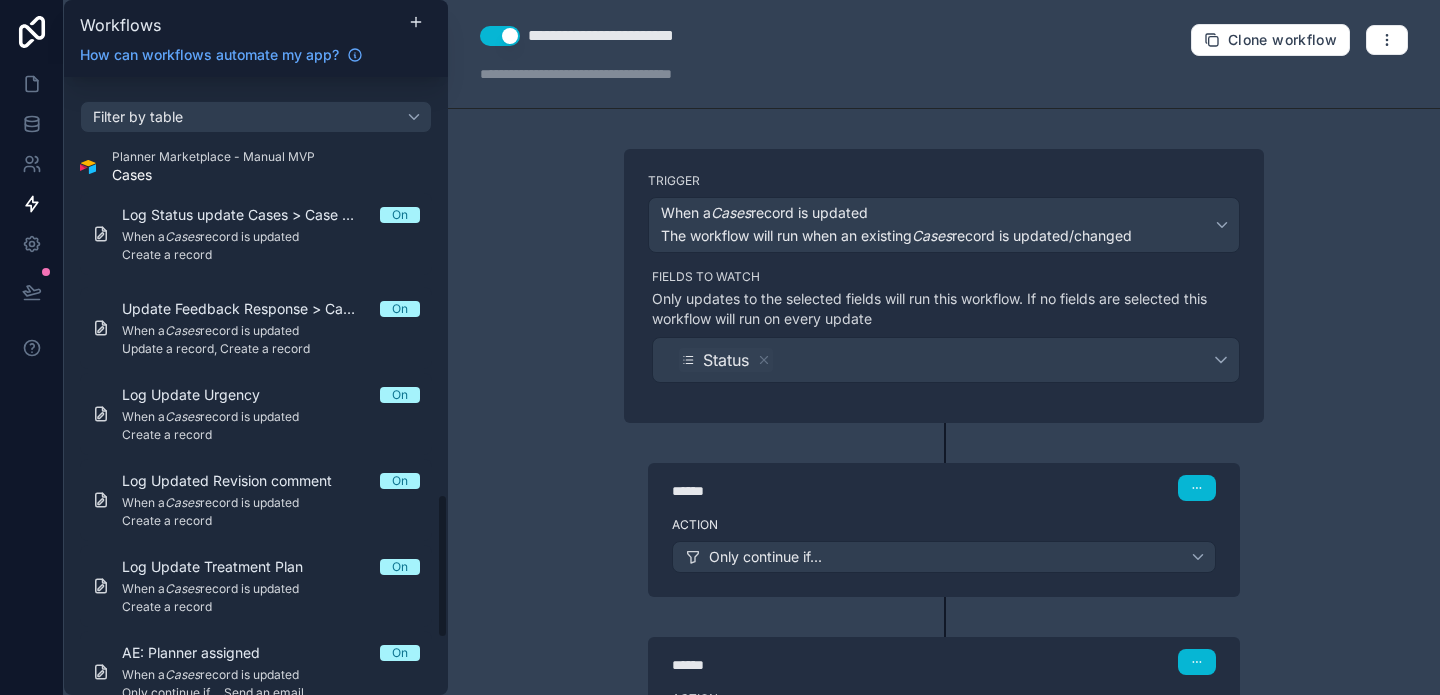 scroll, scrollTop: 0, scrollLeft: 0, axis: both 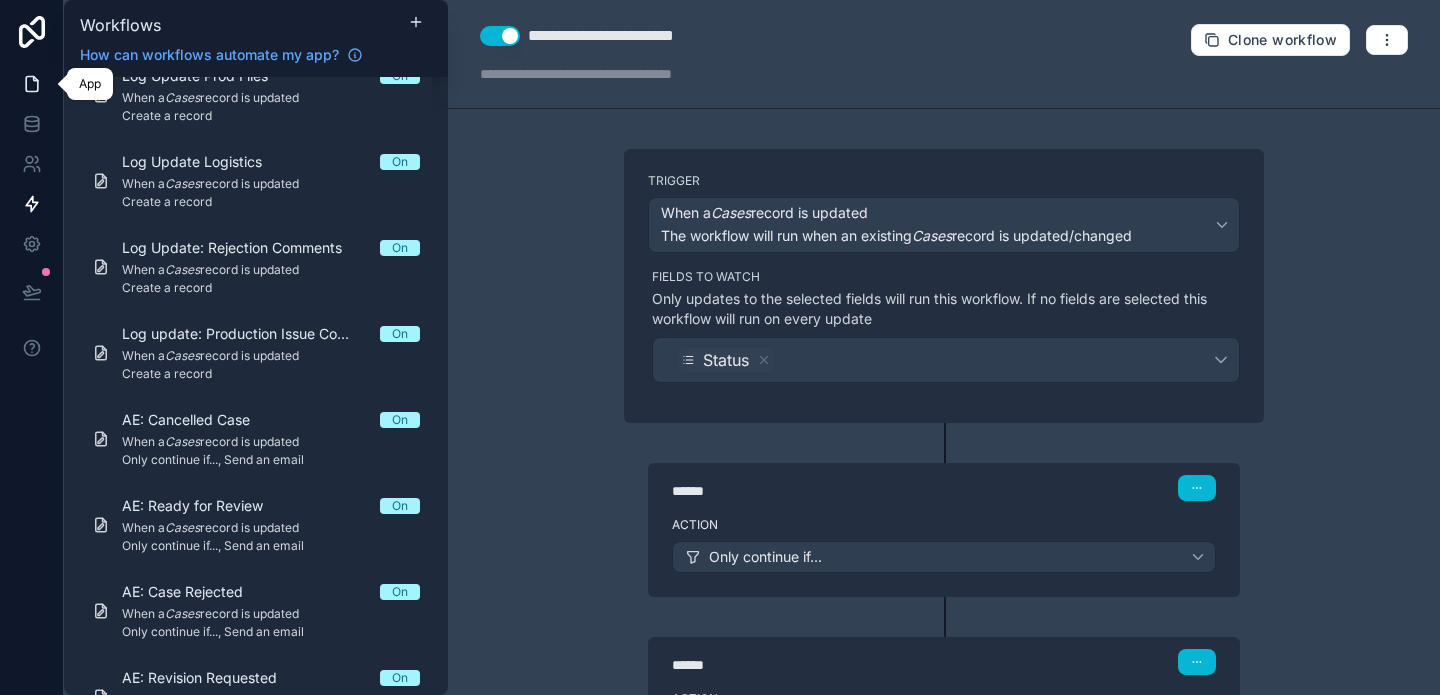 click 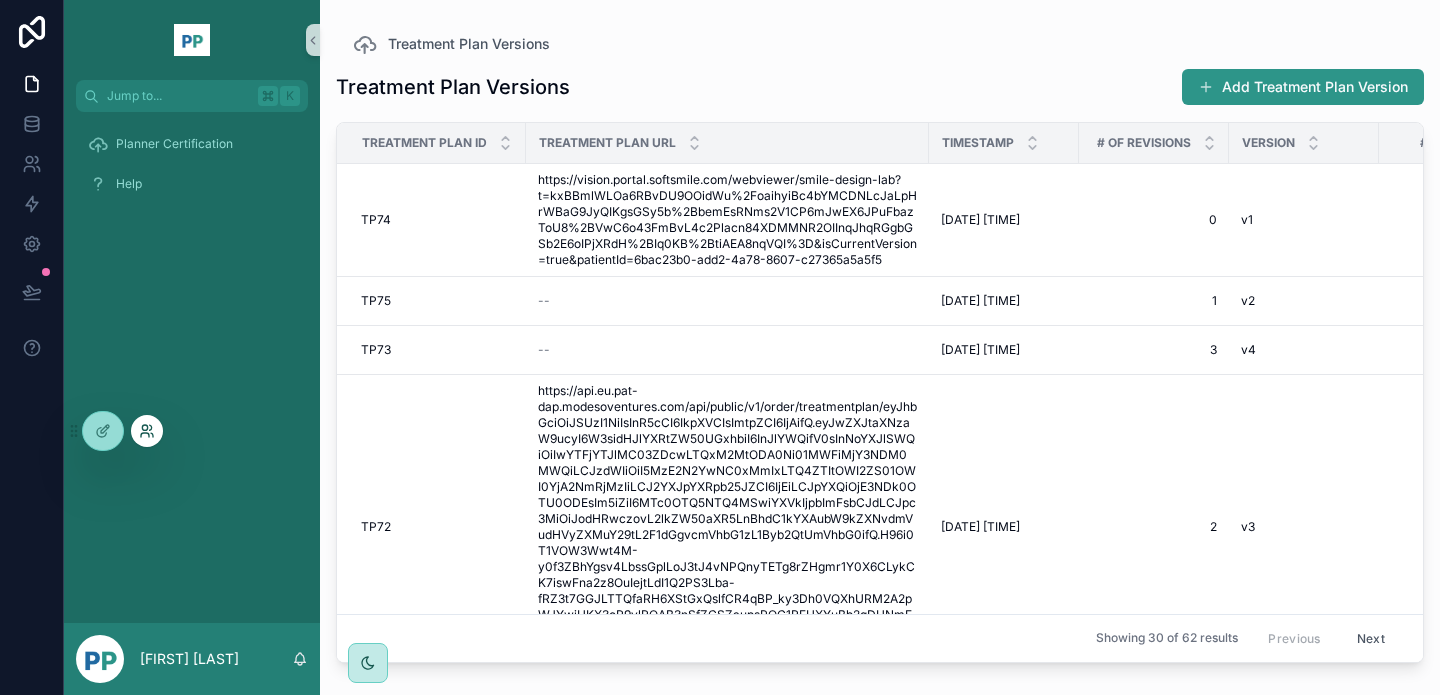 click 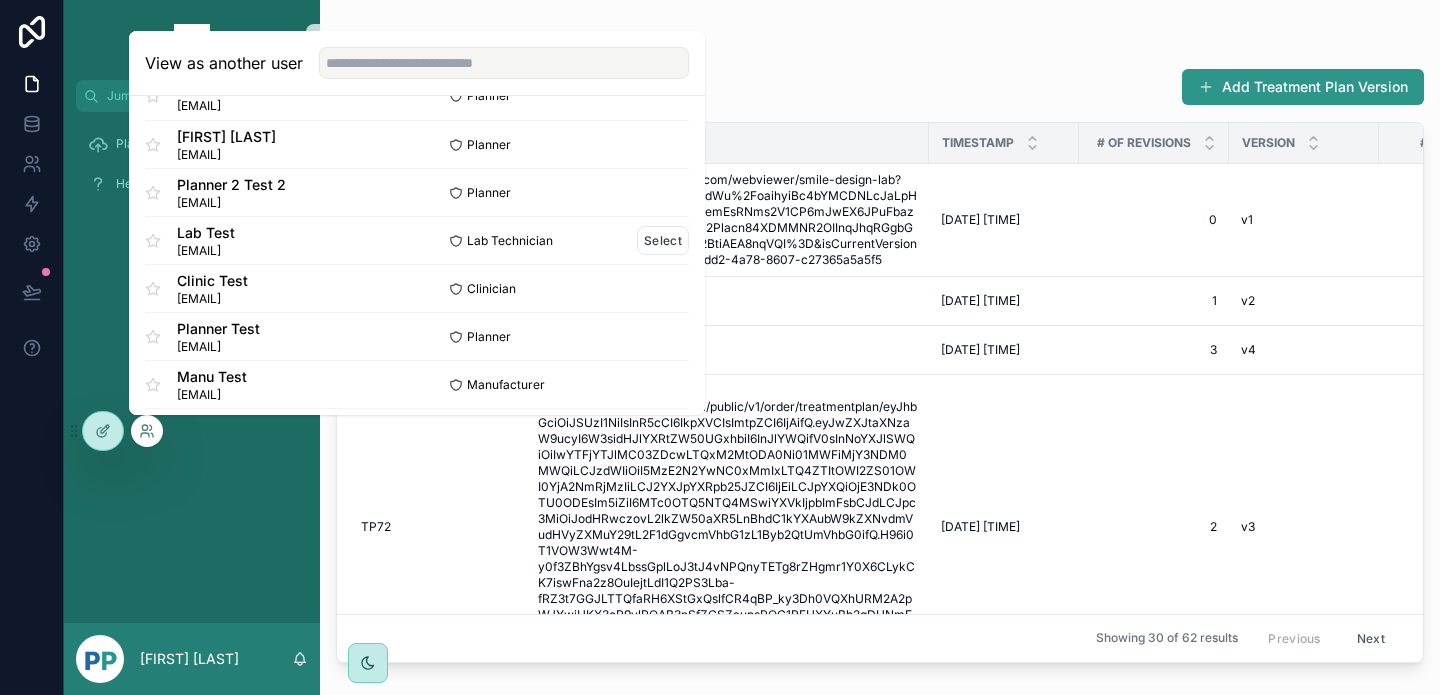 scroll, scrollTop: 53, scrollLeft: 0, axis: vertical 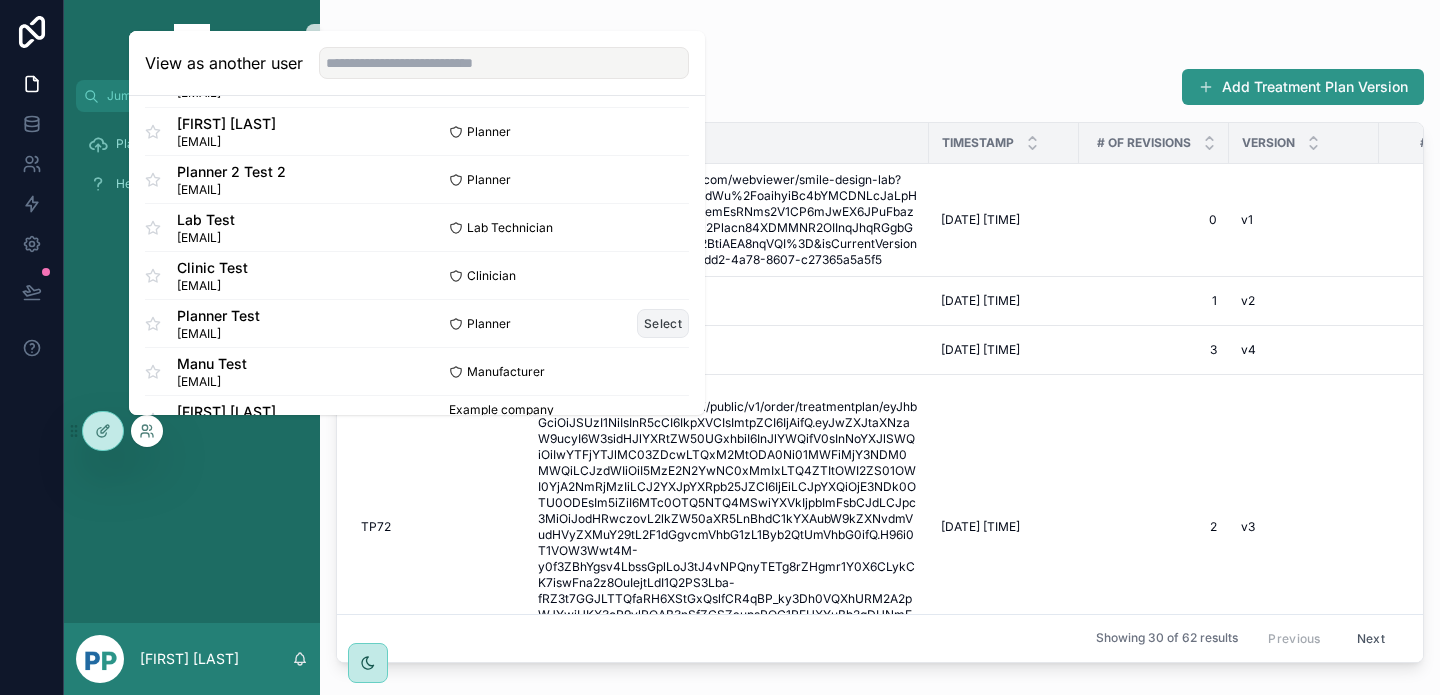 click on "Select" at bounding box center (663, 323) 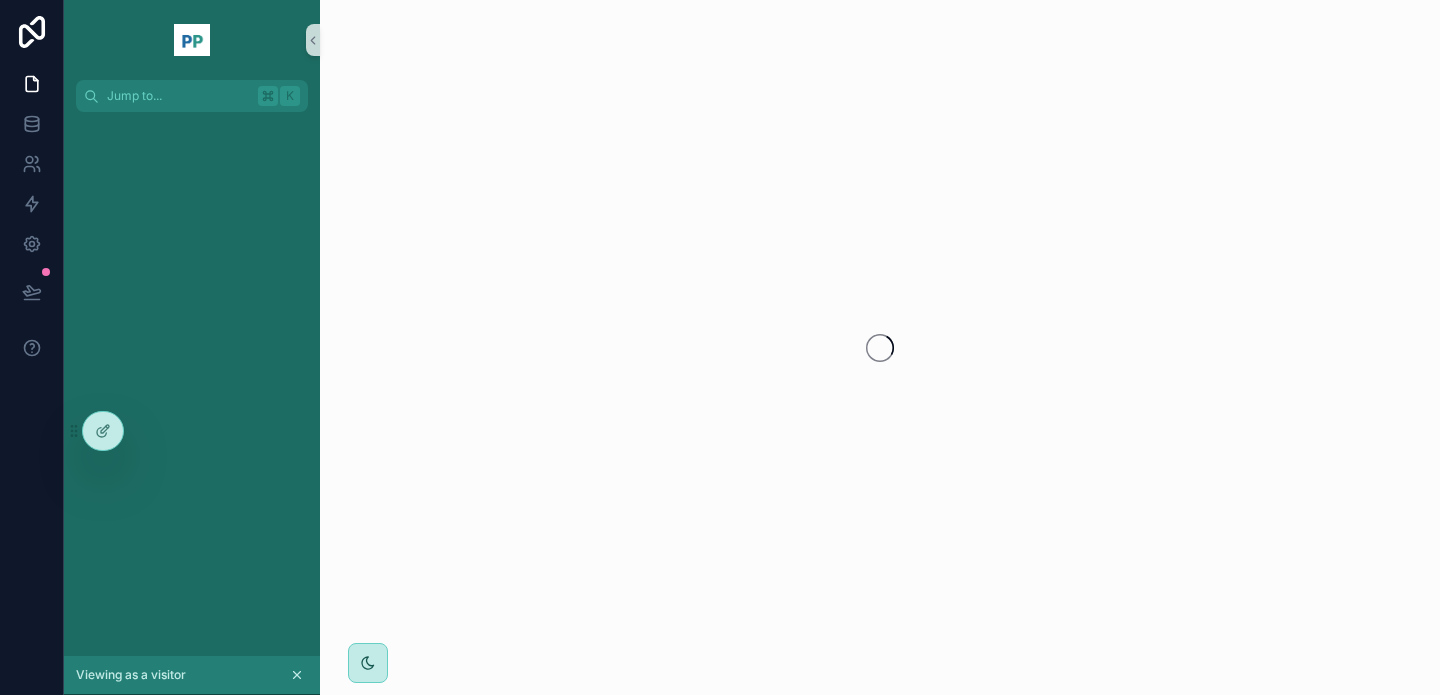 scroll, scrollTop: 0, scrollLeft: 0, axis: both 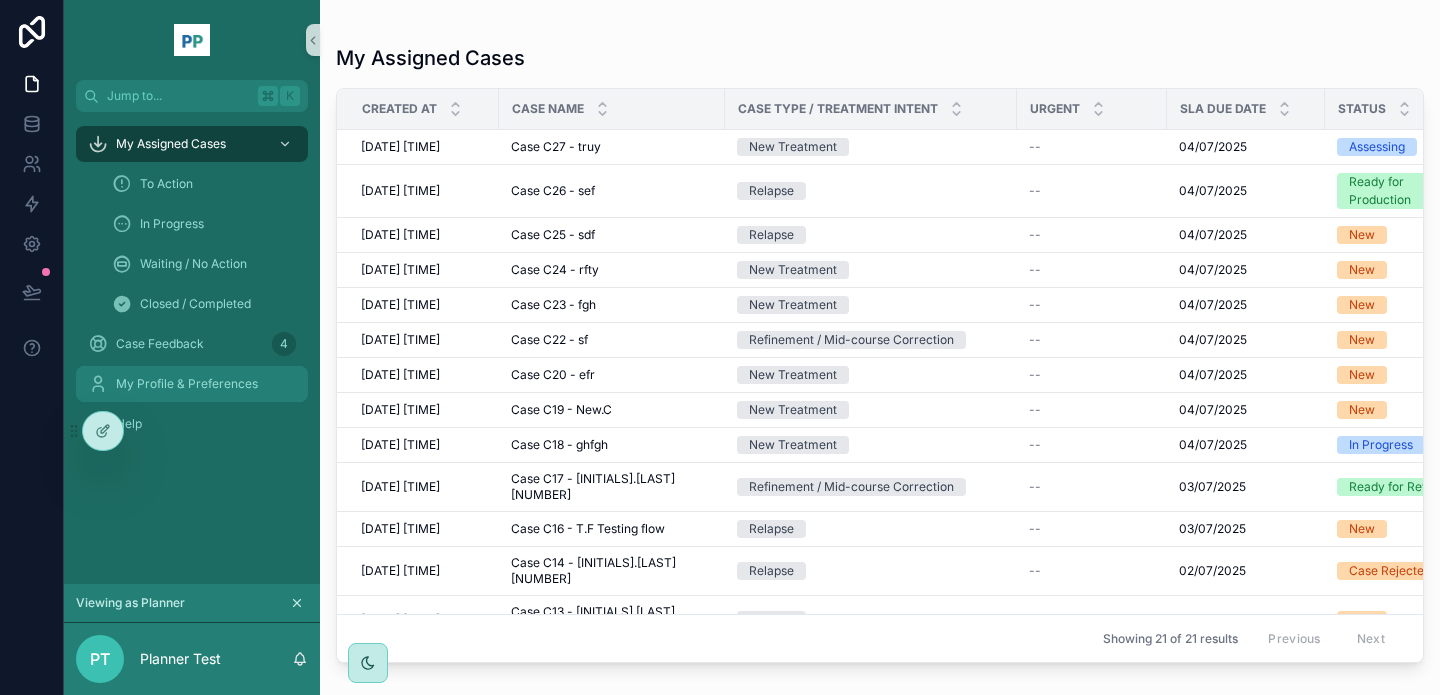 click on "My Profile & Preferences" at bounding box center (187, 384) 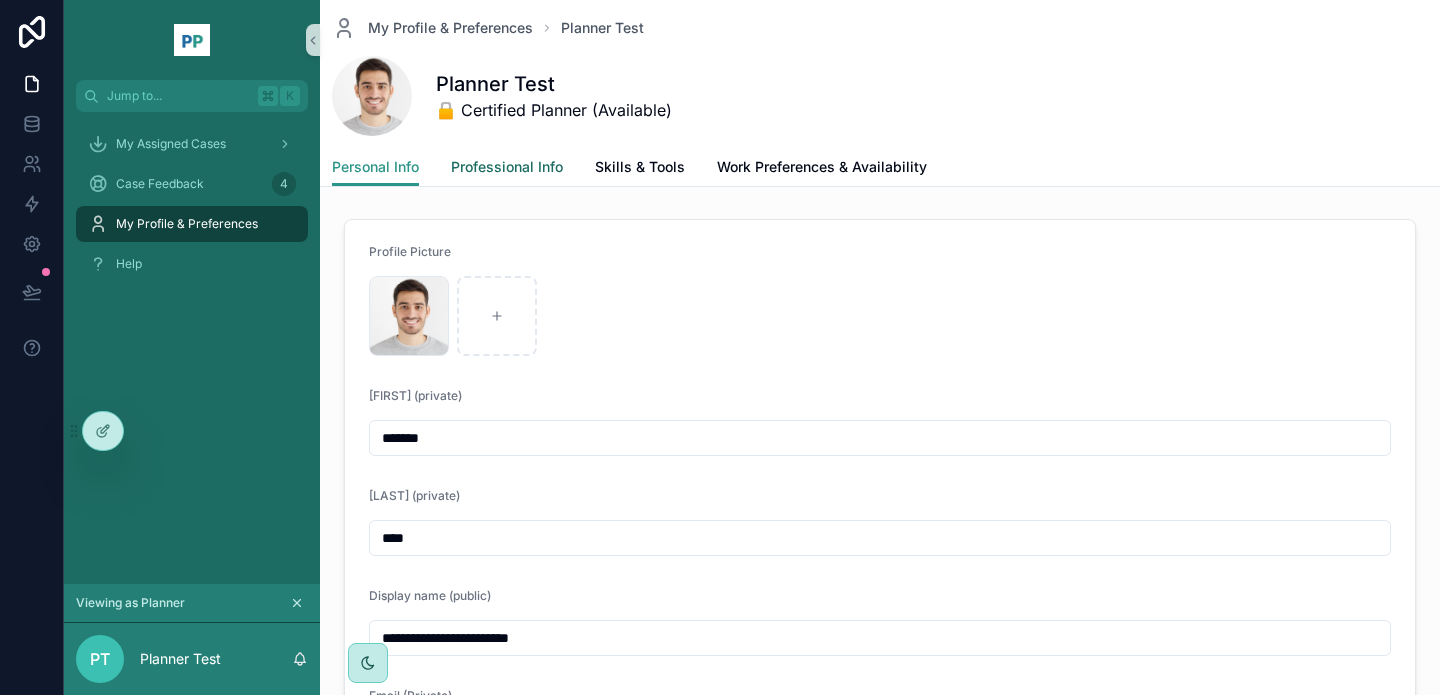click on "Professional Info" at bounding box center (507, 167) 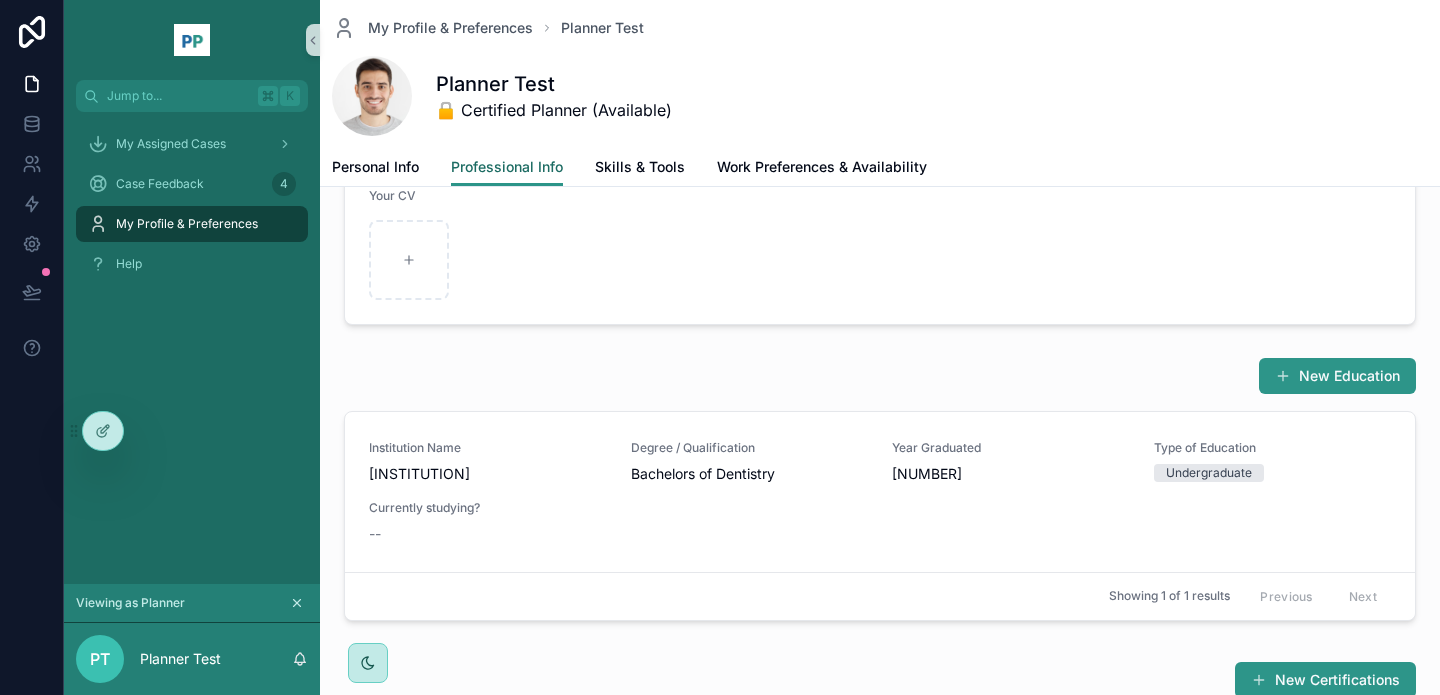 scroll, scrollTop: 493, scrollLeft: 0, axis: vertical 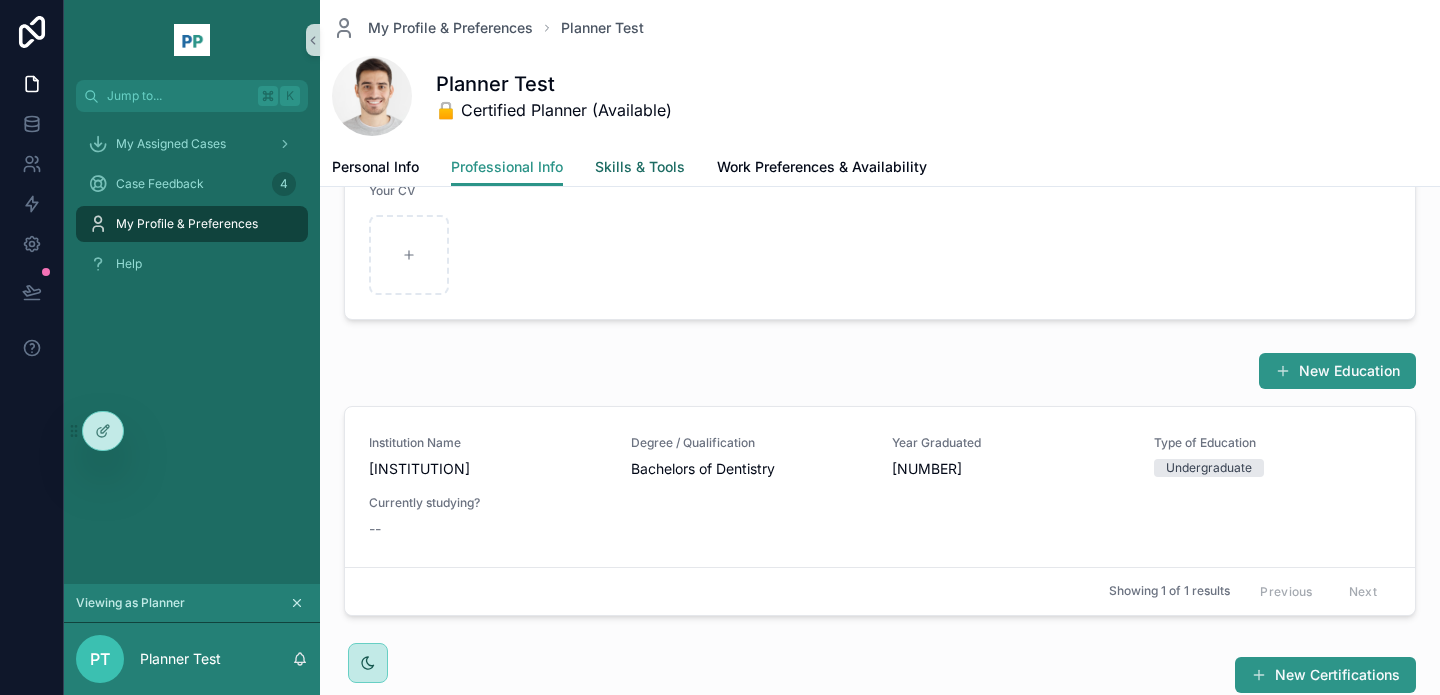 click on "Skills & Tools" at bounding box center (640, 167) 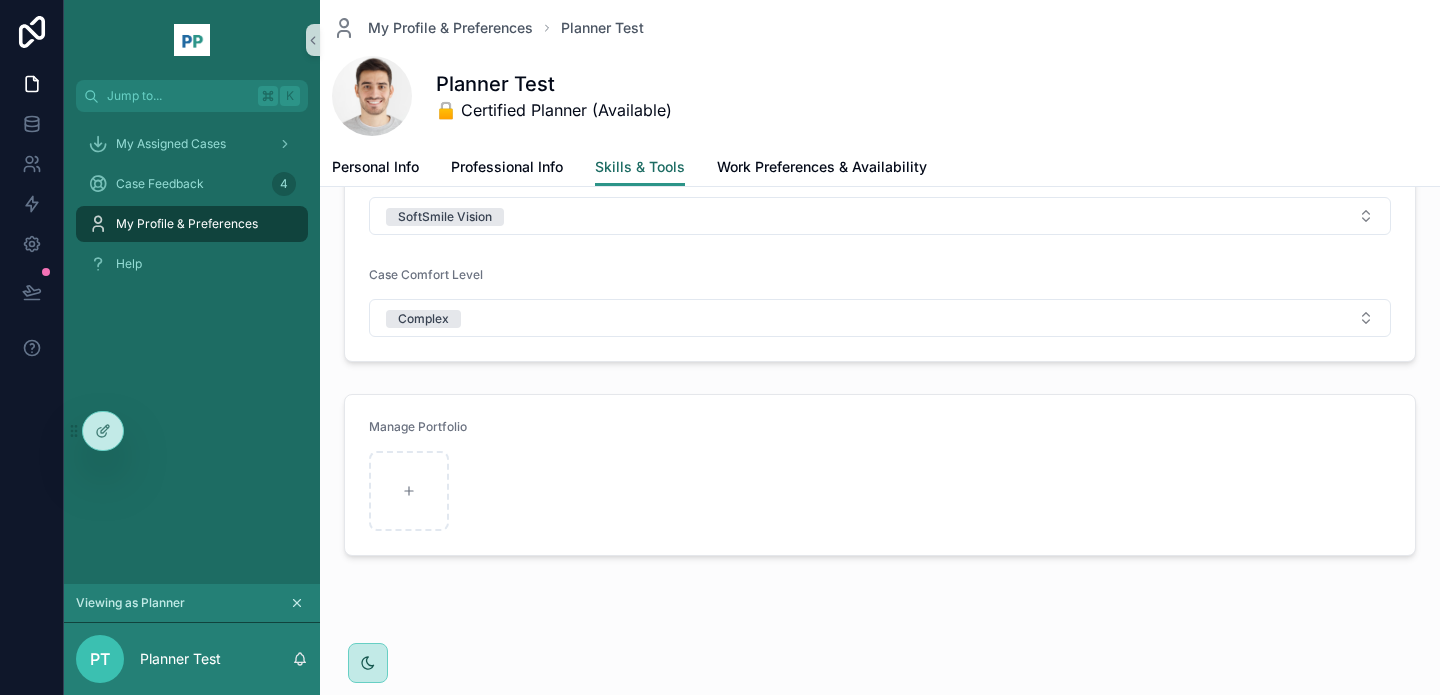 scroll, scrollTop: 87, scrollLeft: 0, axis: vertical 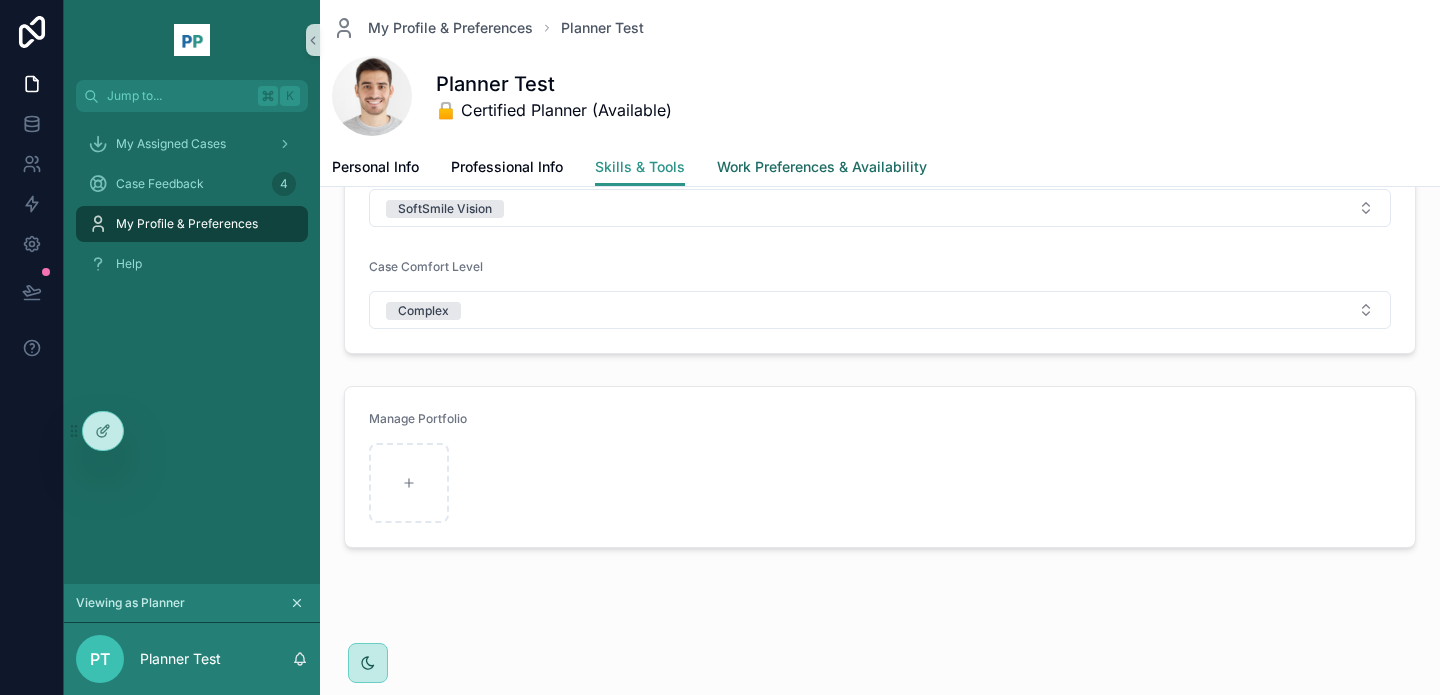 click on "Work Preferences & Availability" at bounding box center (822, 167) 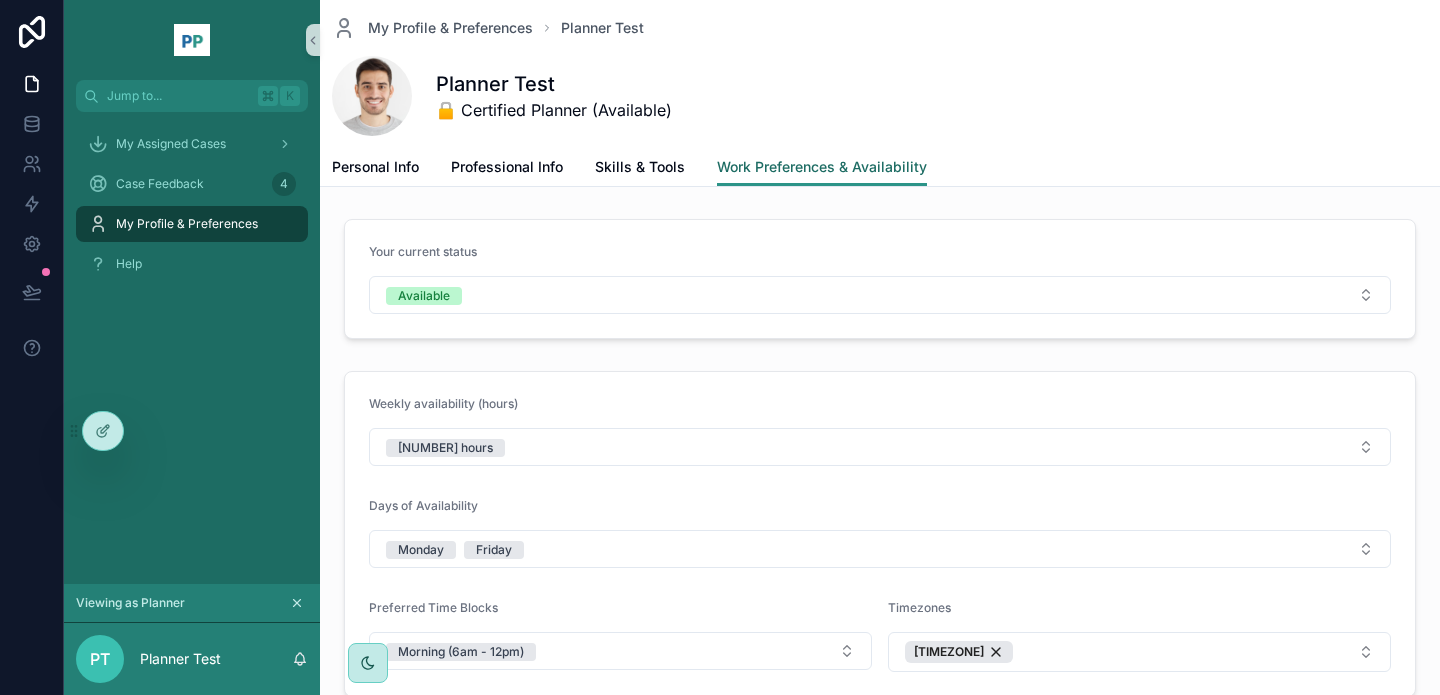 scroll, scrollTop: 74, scrollLeft: 0, axis: vertical 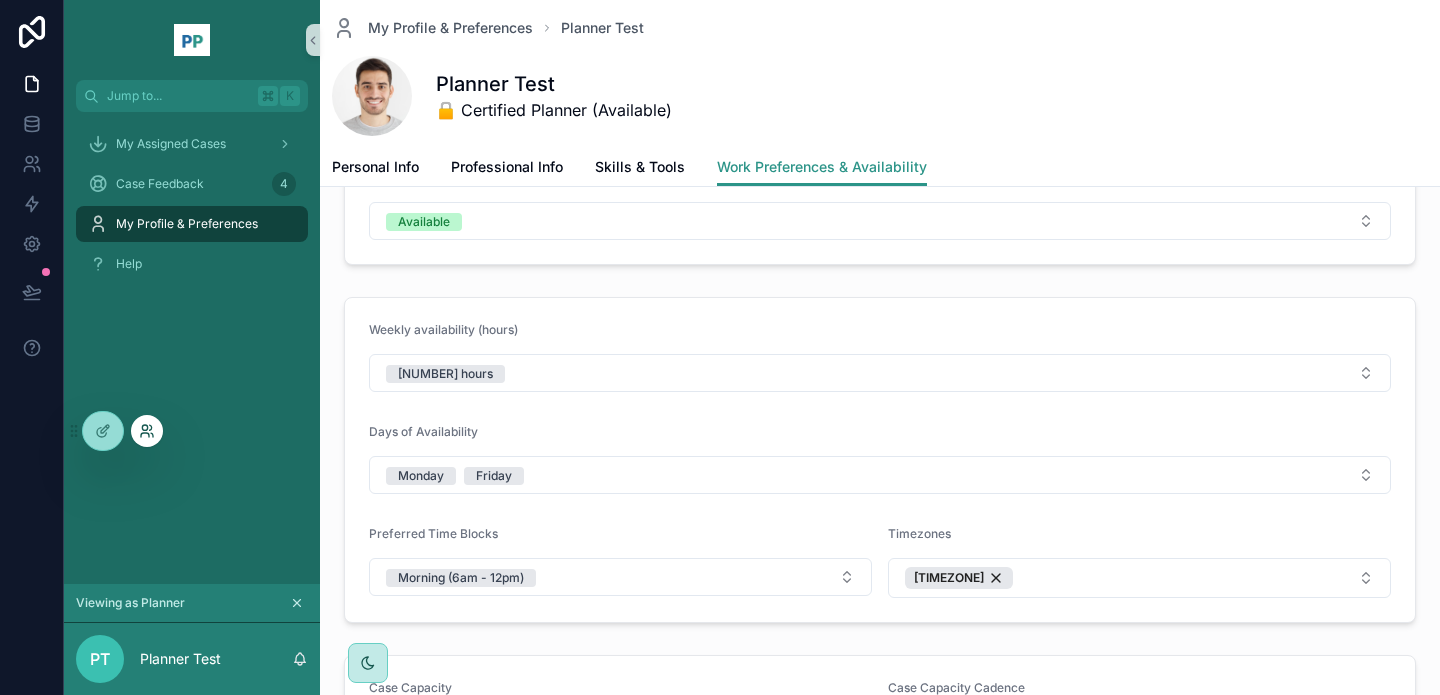 click 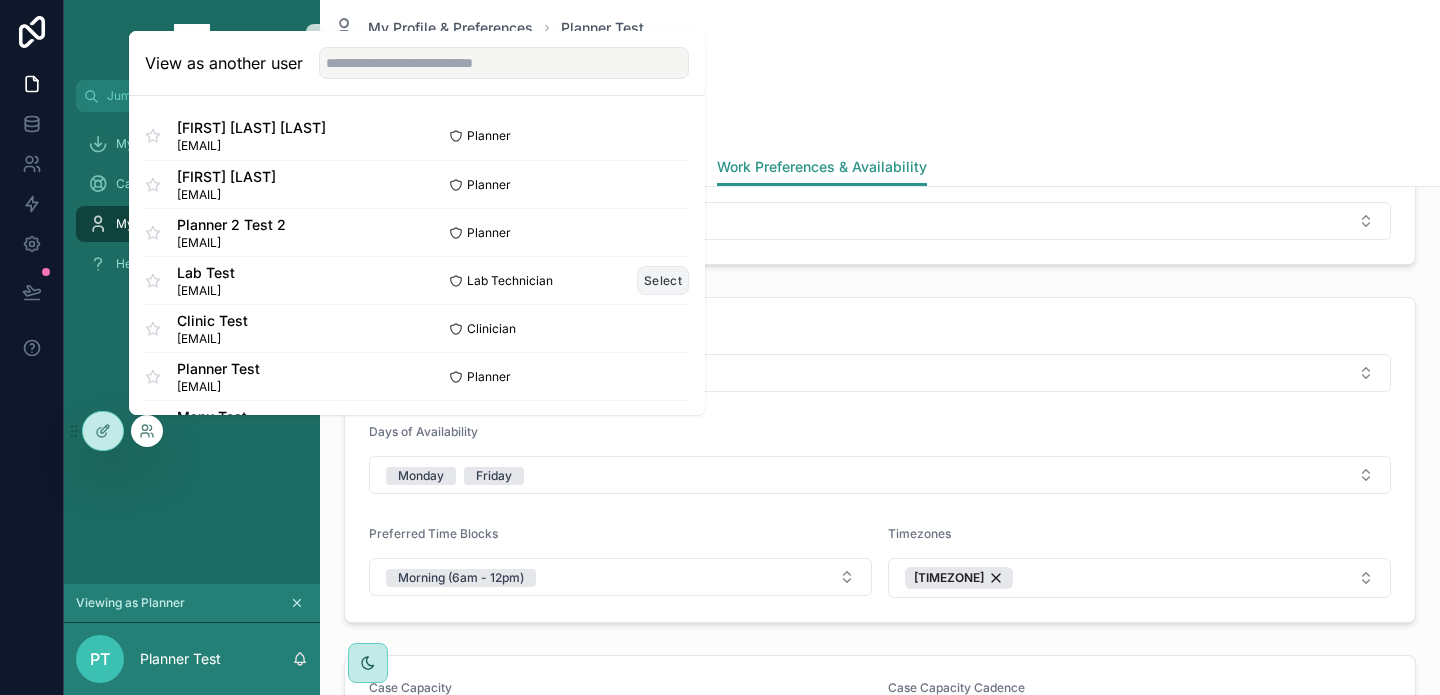 click on "Select" at bounding box center (663, 280) 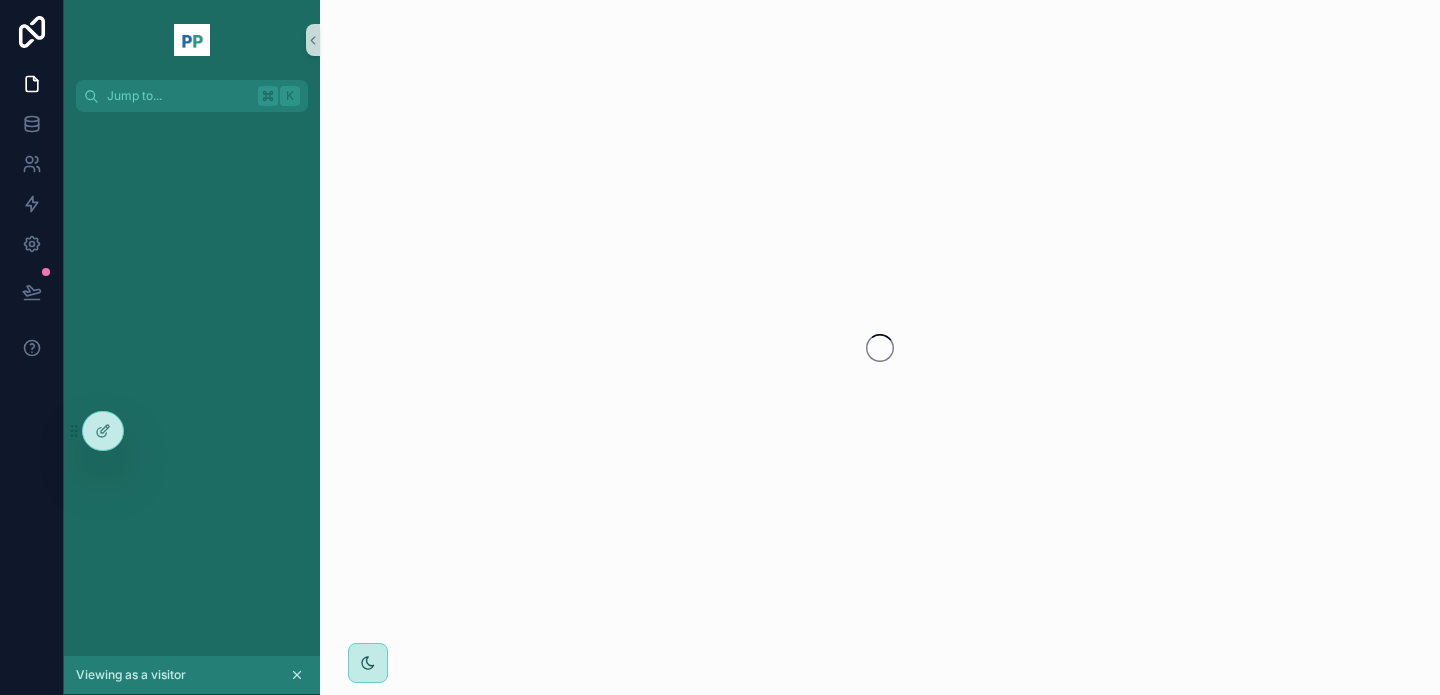 scroll, scrollTop: 0, scrollLeft: 0, axis: both 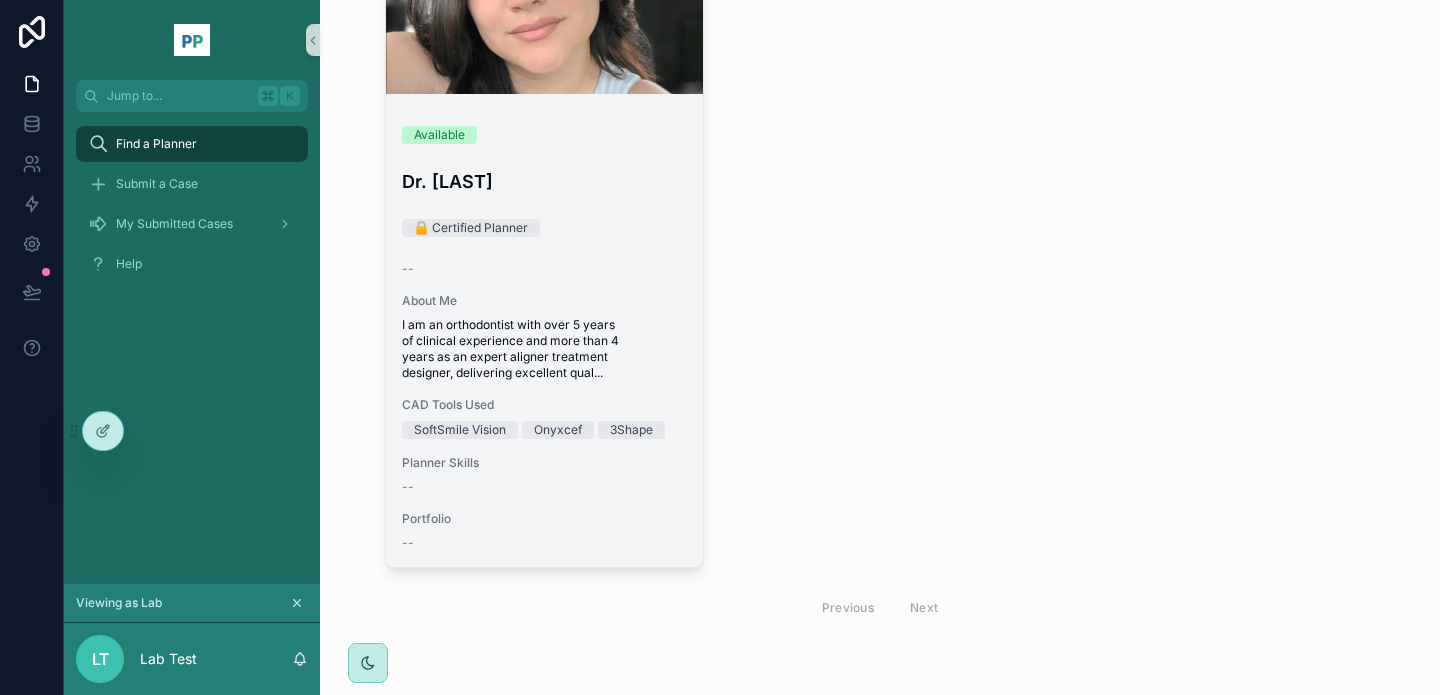 click on "I am an orthodontist with over 5 years of clinical experience and more than 4 years as an expert aligner treatment designer, delivering excellent qual..." at bounding box center [545, 349] 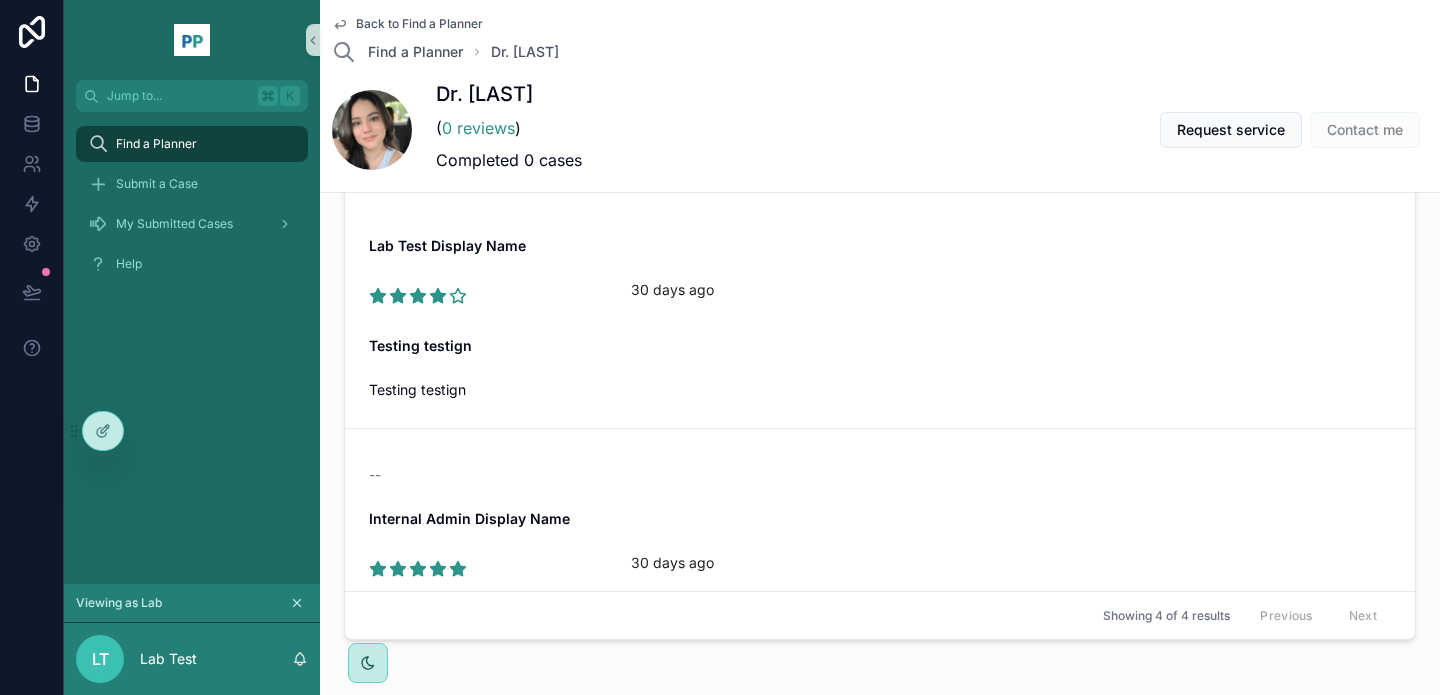 scroll, scrollTop: 1490, scrollLeft: 0, axis: vertical 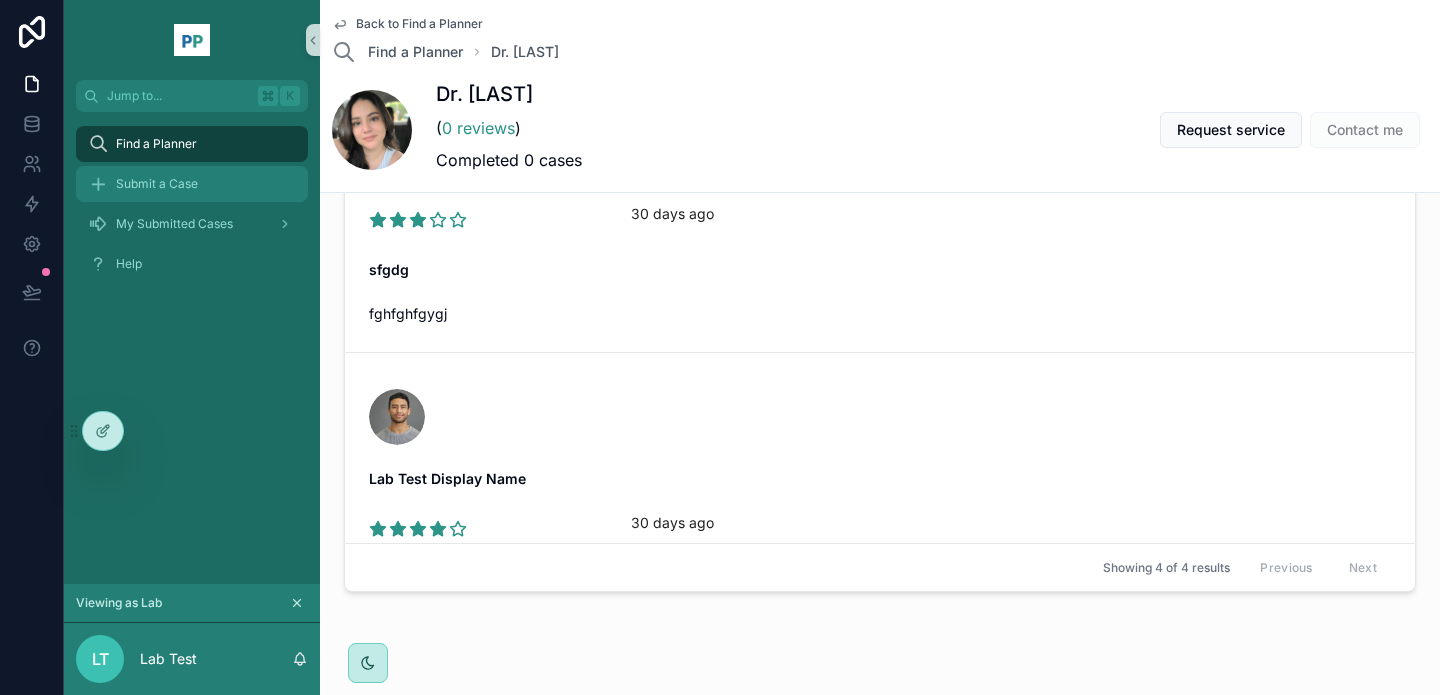 click on "Submit a Case" at bounding box center [192, 184] 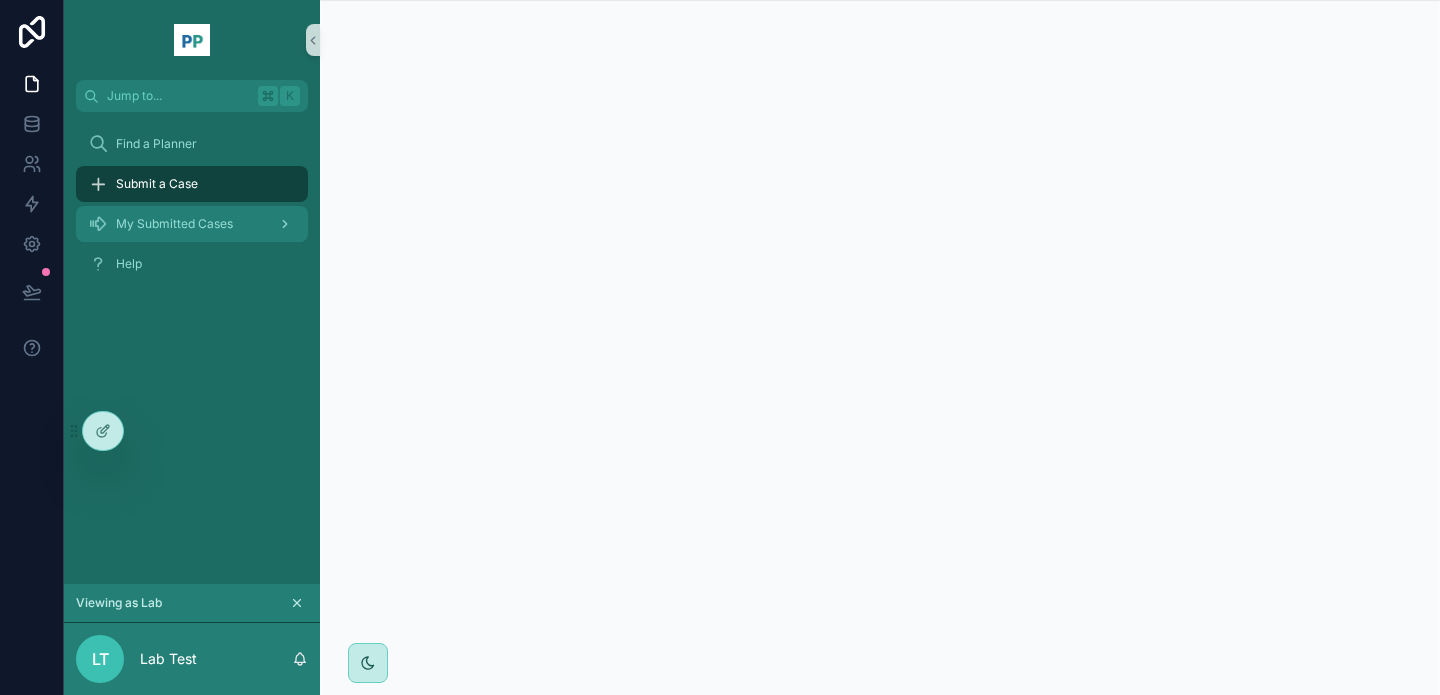 click on "My Submitted Cases" at bounding box center (174, 224) 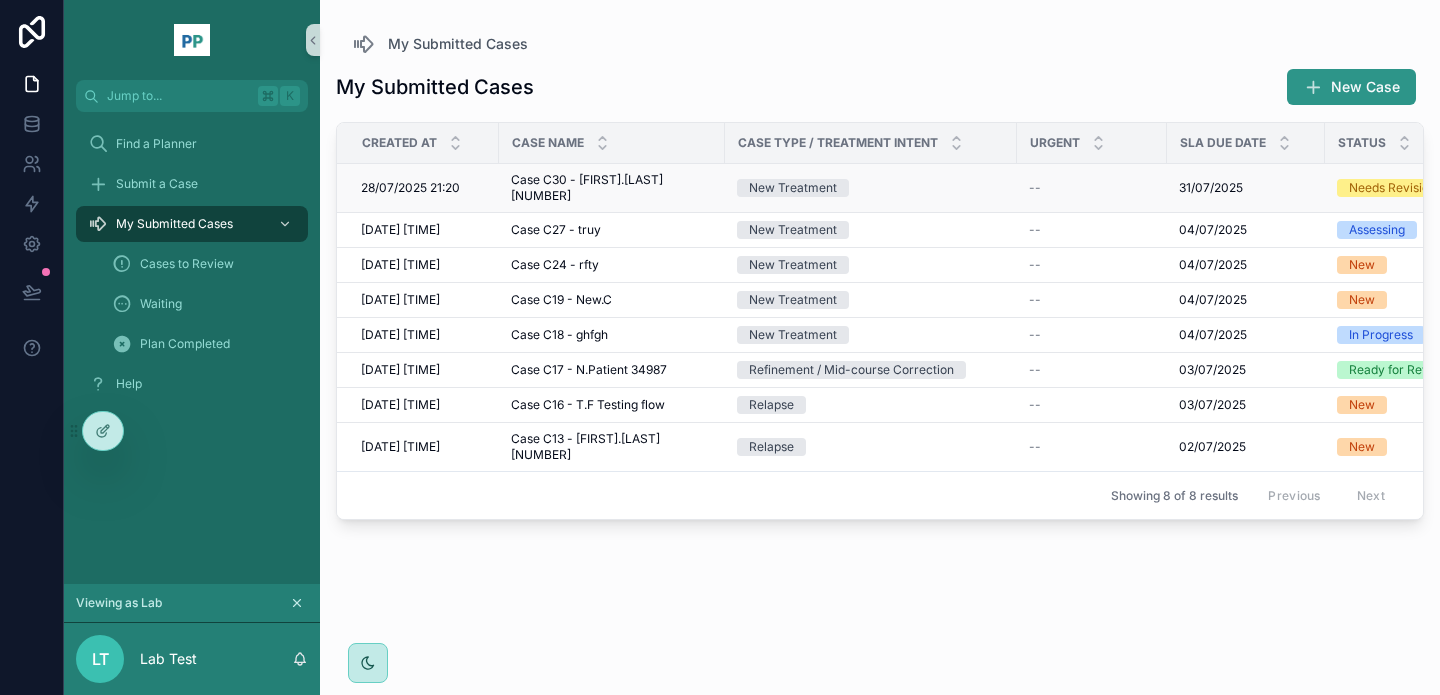 click on "New Treatment" at bounding box center [871, 188] 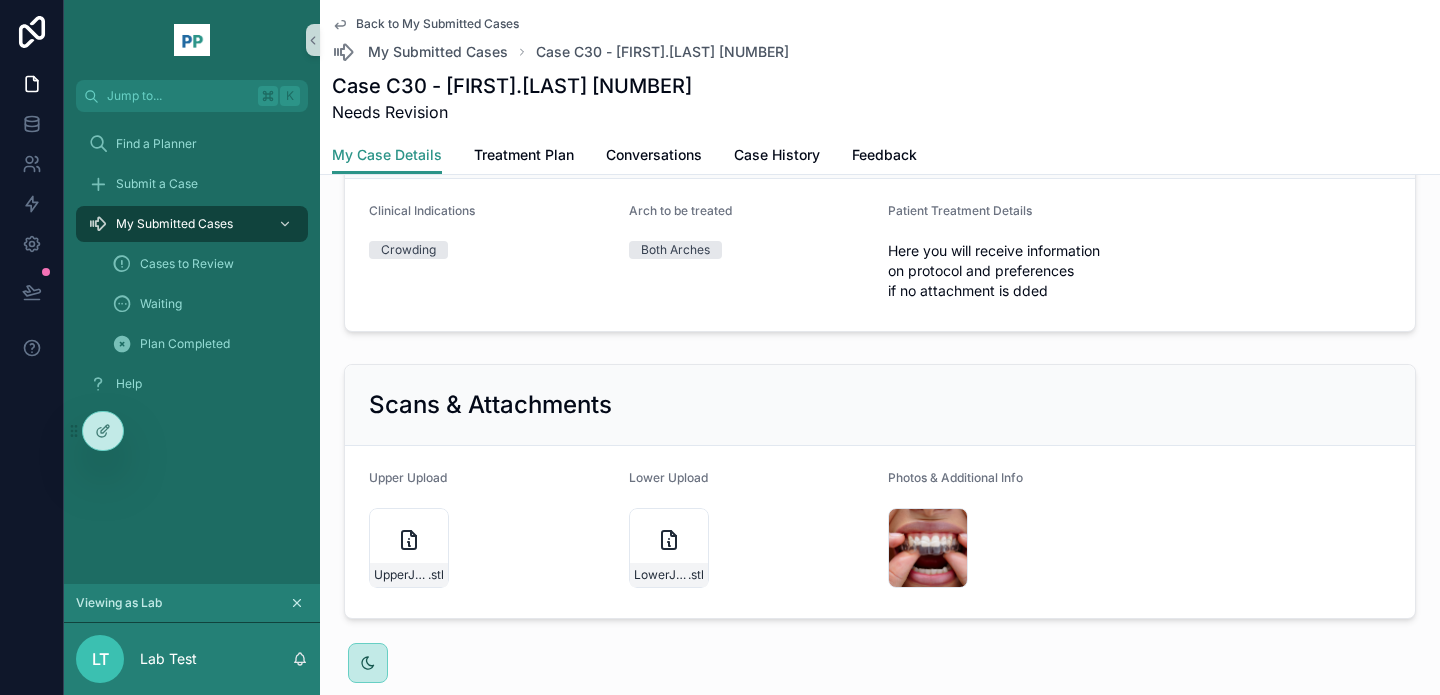 scroll, scrollTop: 958, scrollLeft: 0, axis: vertical 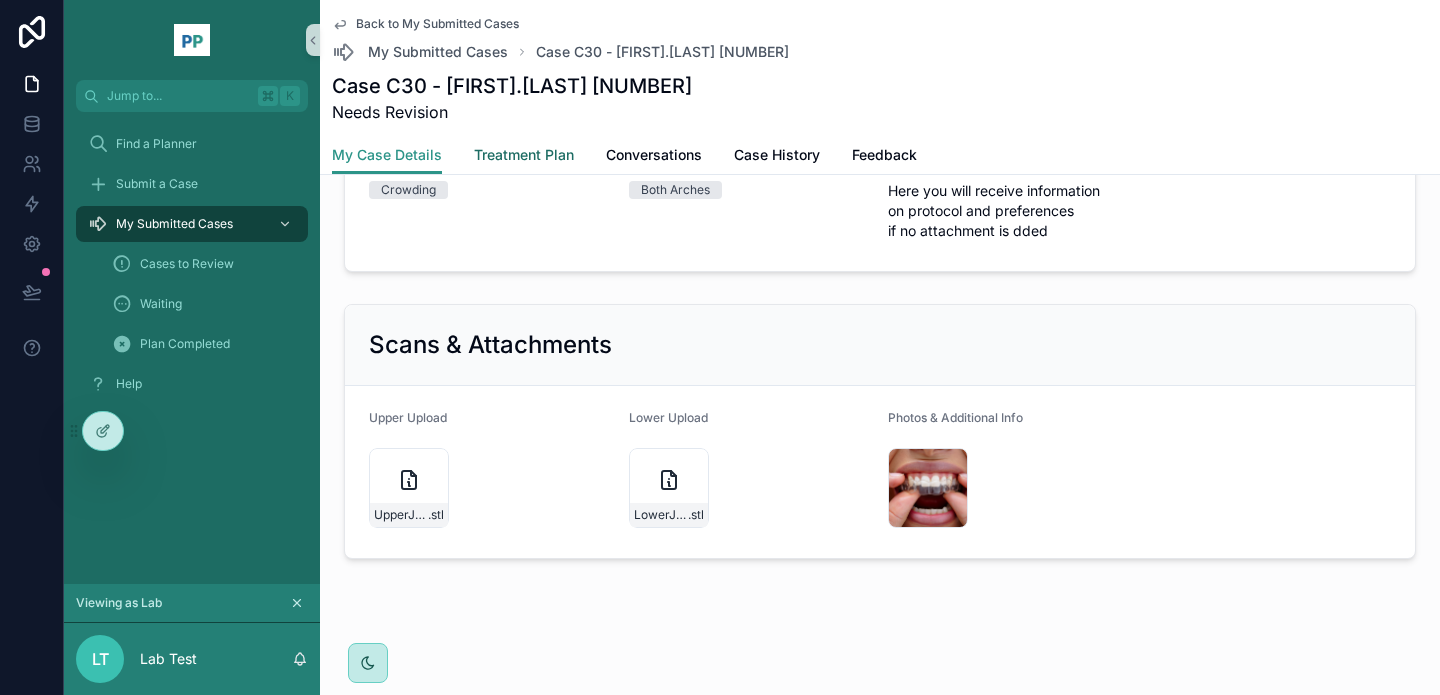 click on "Treatment Plan" at bounding box center (524, 155) 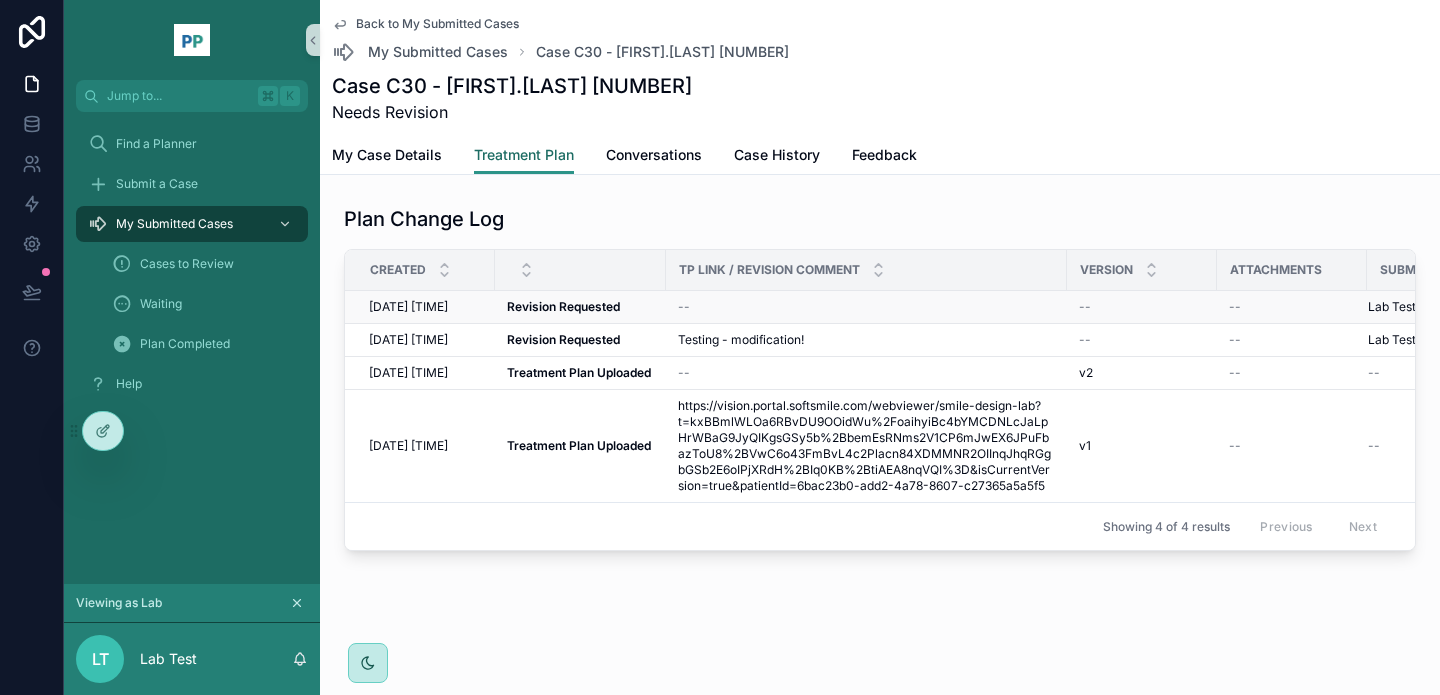 scroll, scrollTop: 464, scrollLeft: 0, axis: vertical 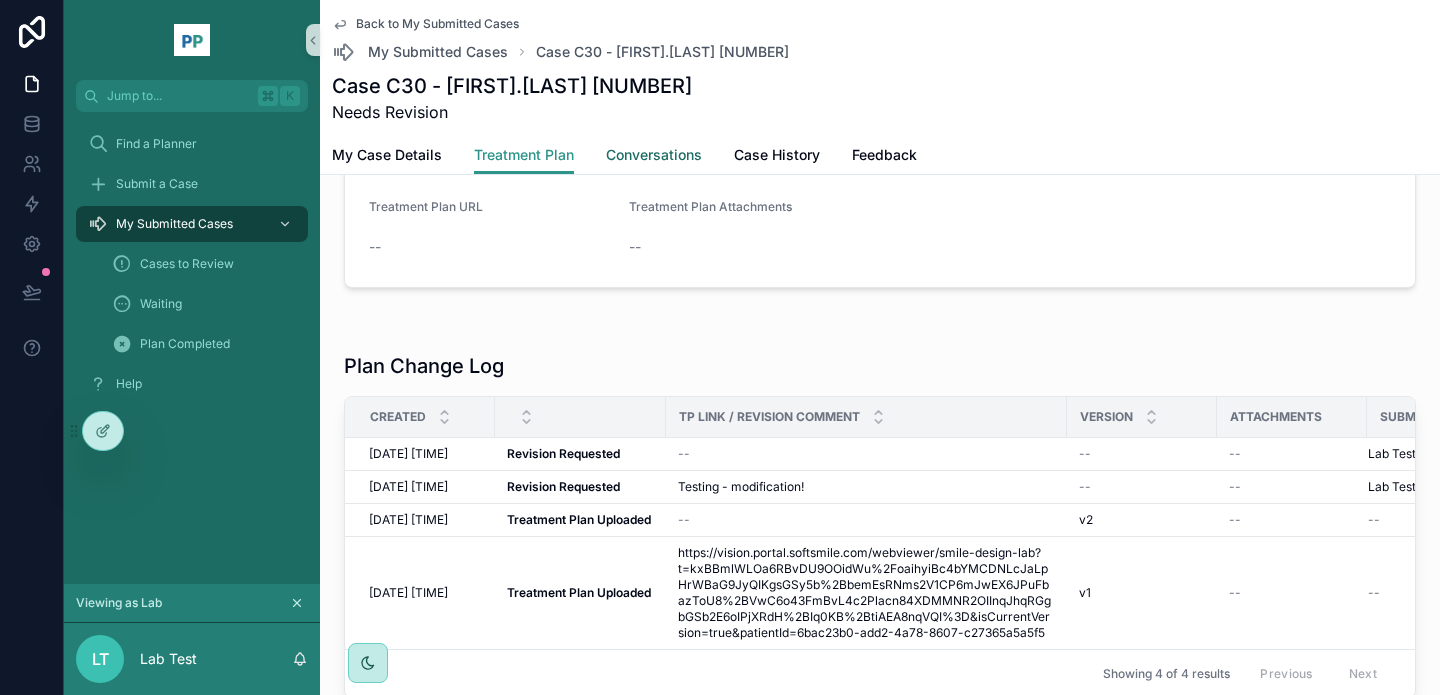 click on "Conversations" at bounding box center [654, 157] 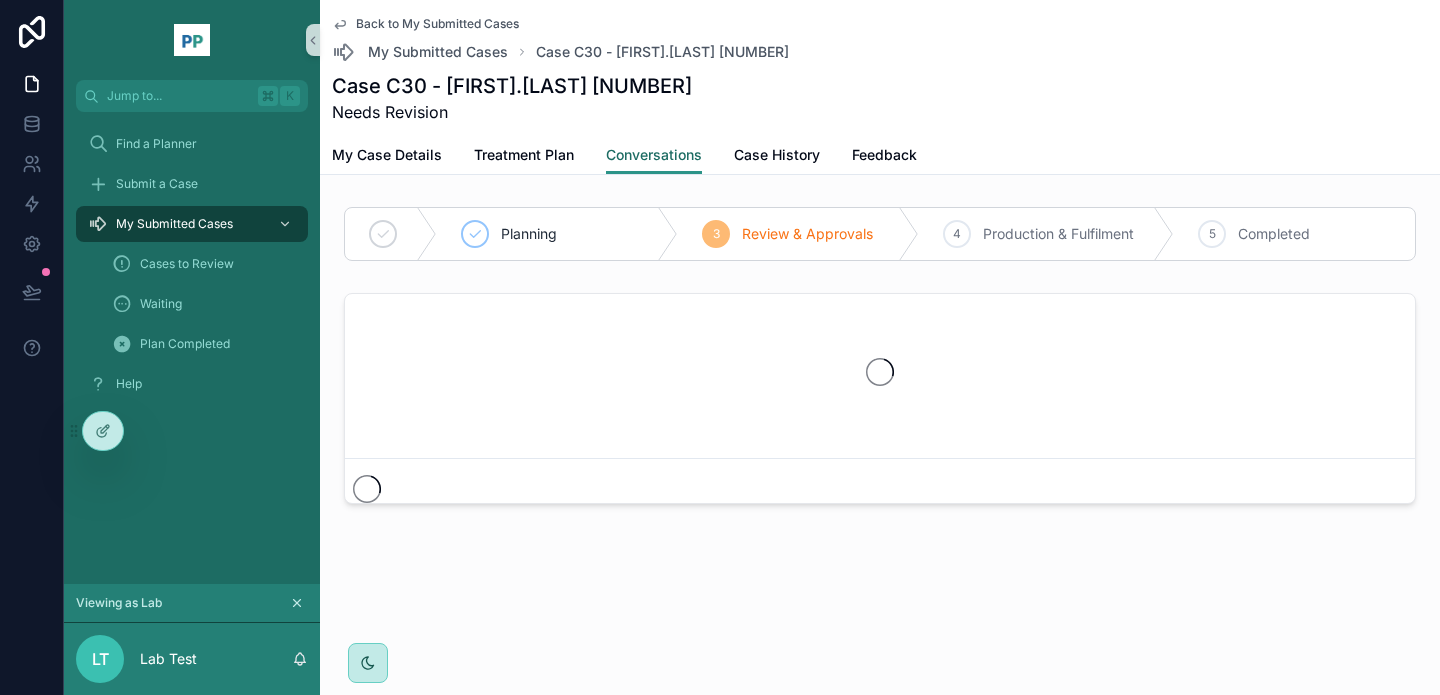 scroll, scrollTop: 0, scrollLeft: 0, axis: both 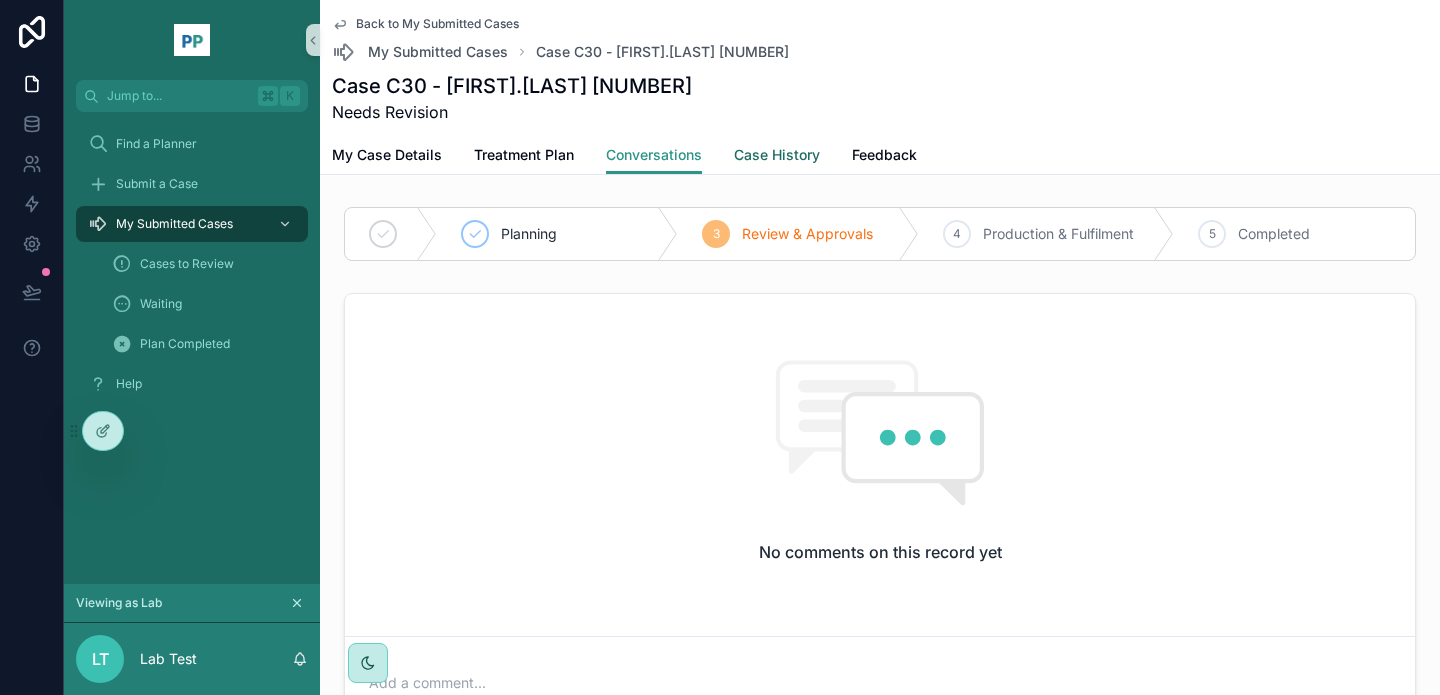 click on "Case History" at bounding box center [777, 155] 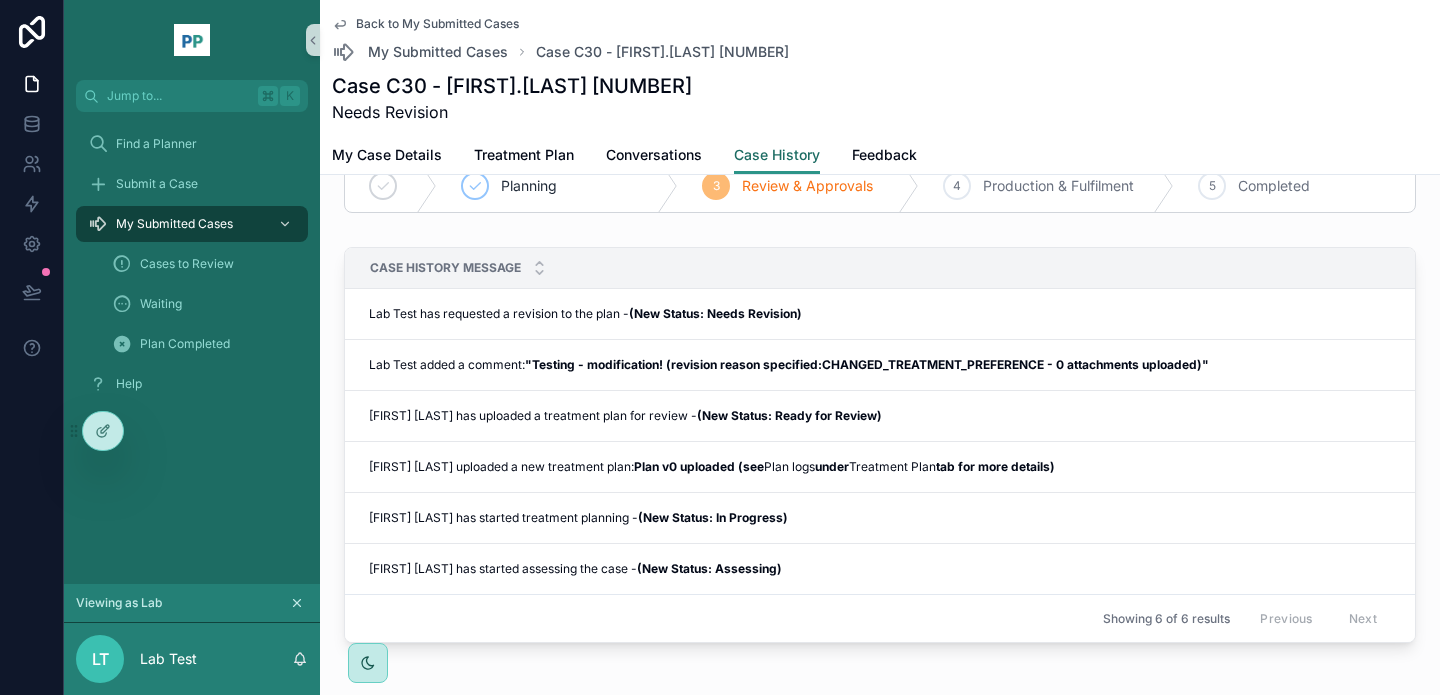 scroll, scrollTop: 105, scrollLeft: 0, axis: vertical 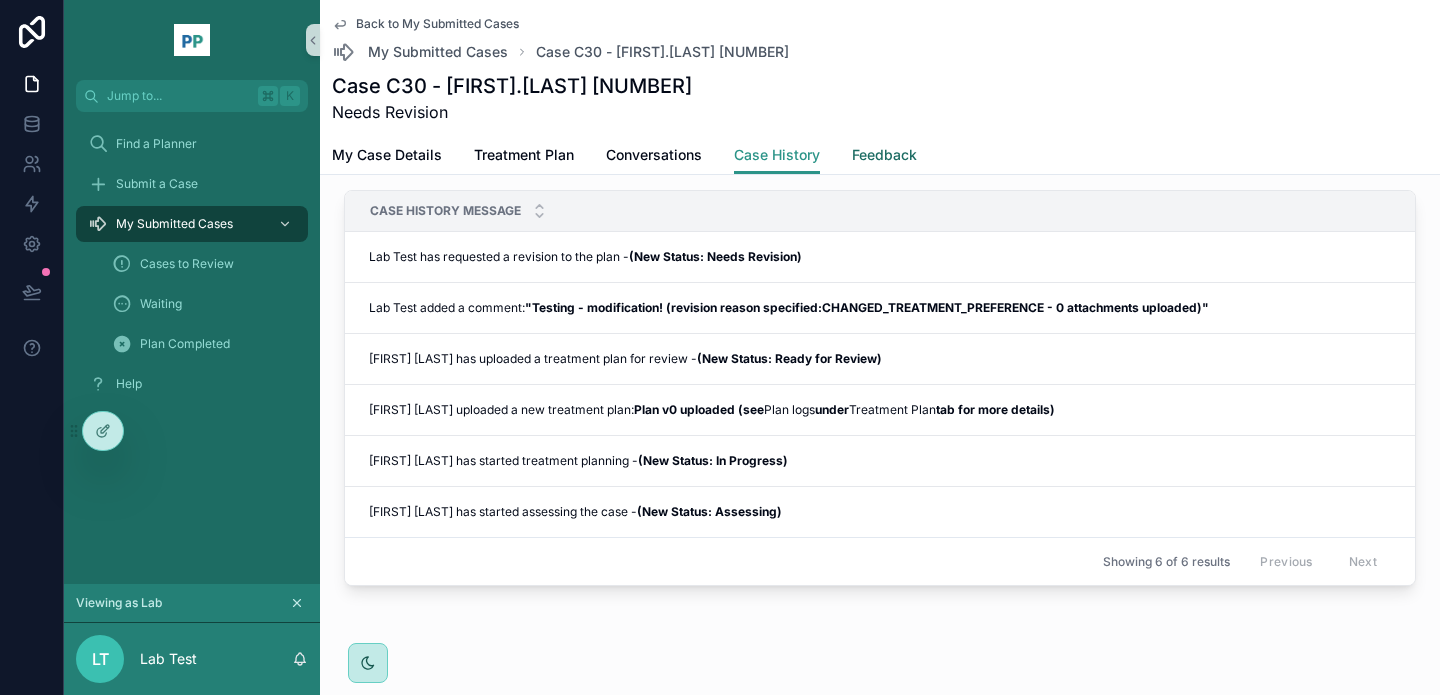 click on "Feedback" at bounding box center (884, 155) 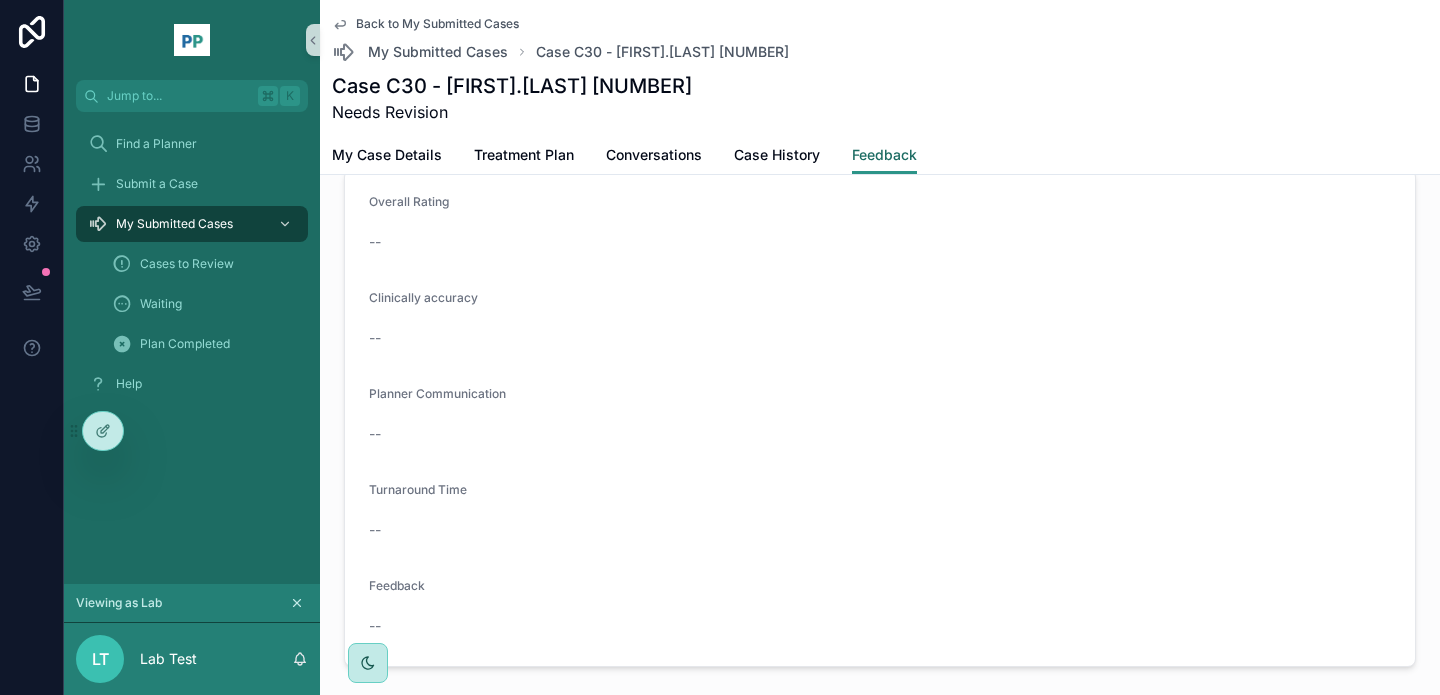 scroll, scrollTop: 206, scrollLeft: 0, axis: vertical 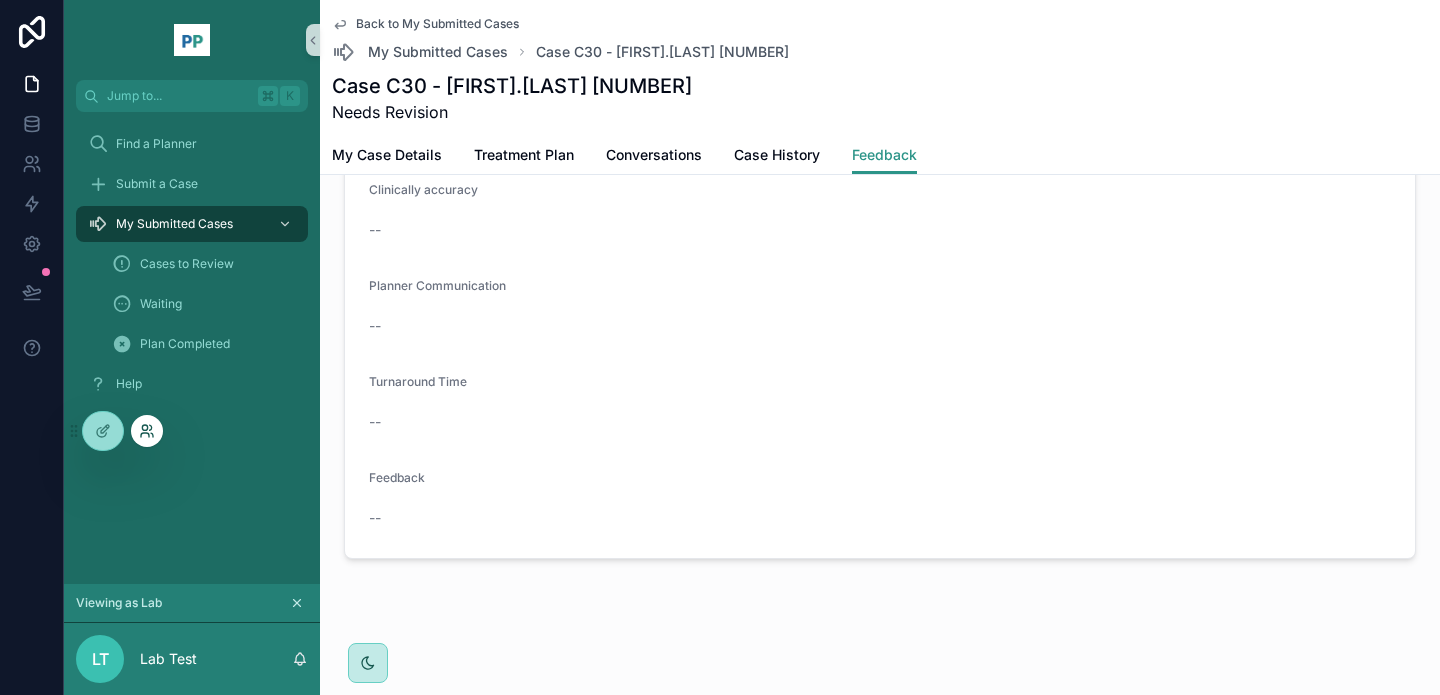 click 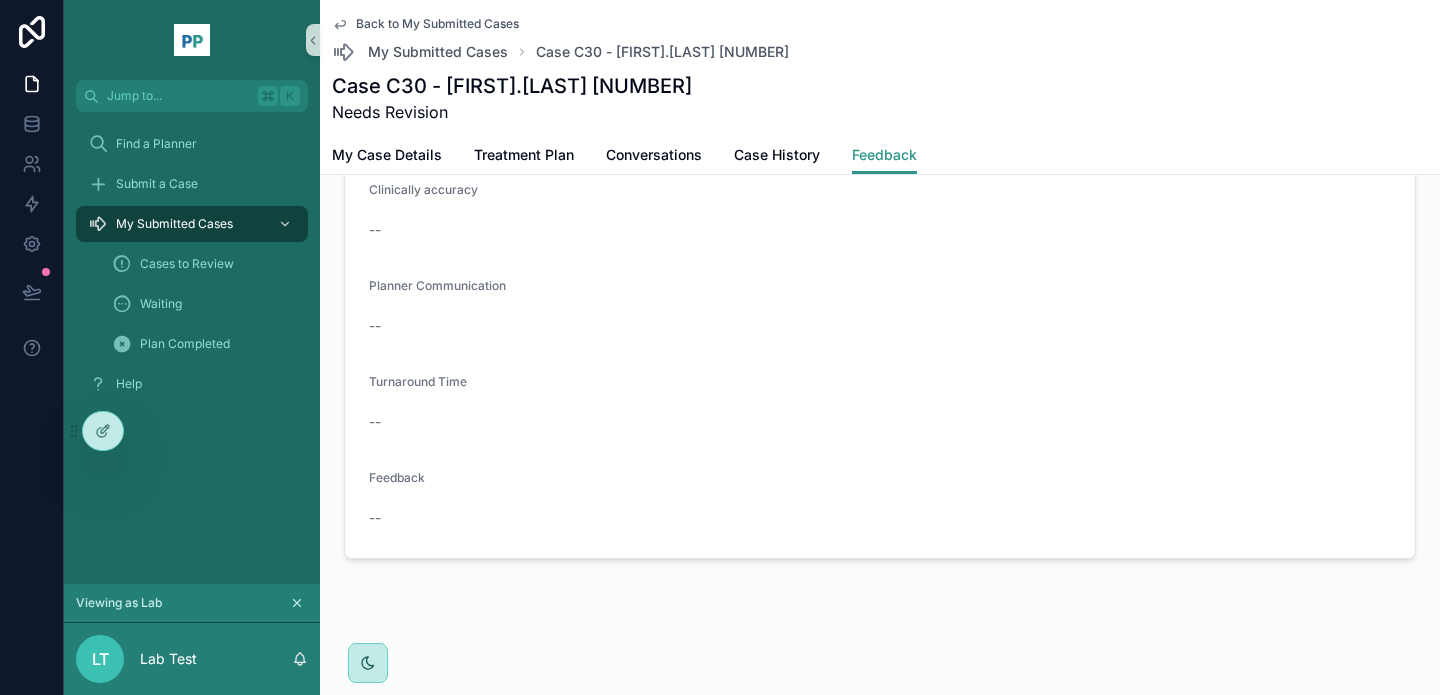 click at bounding box center (192, 40) 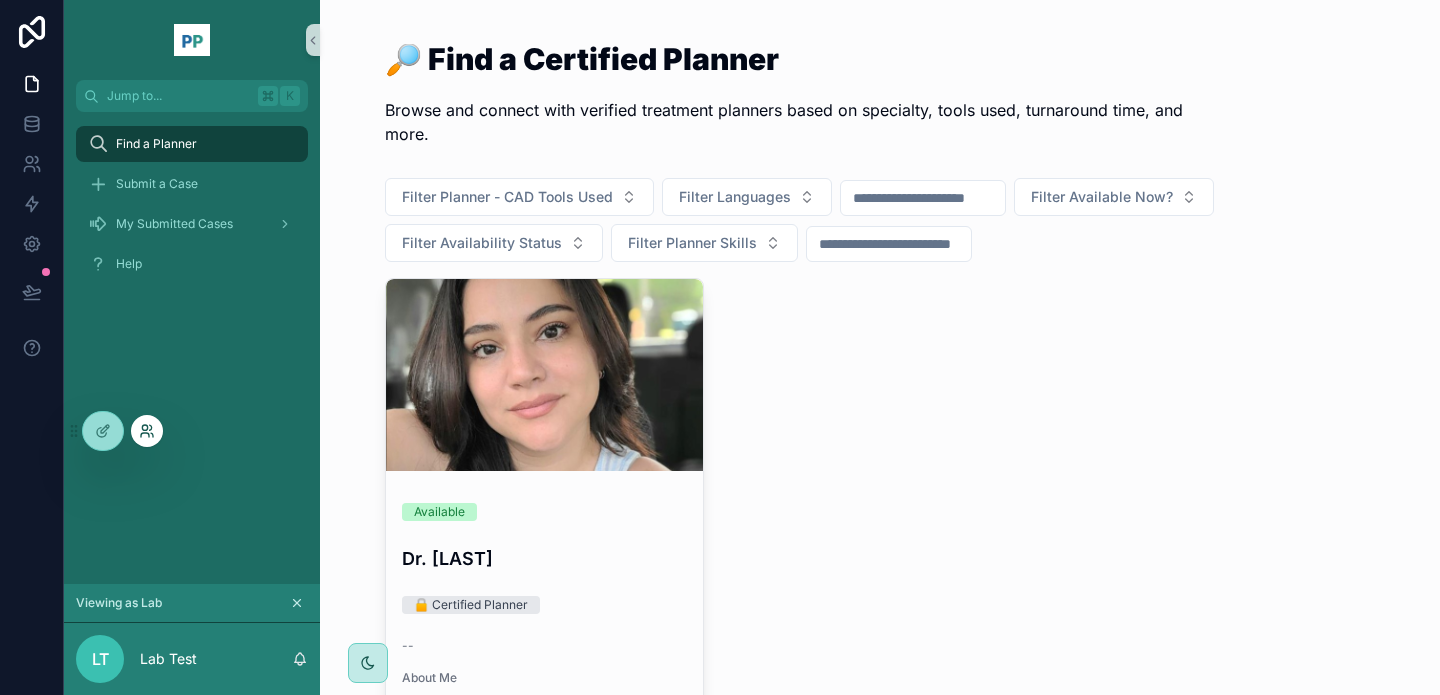 click 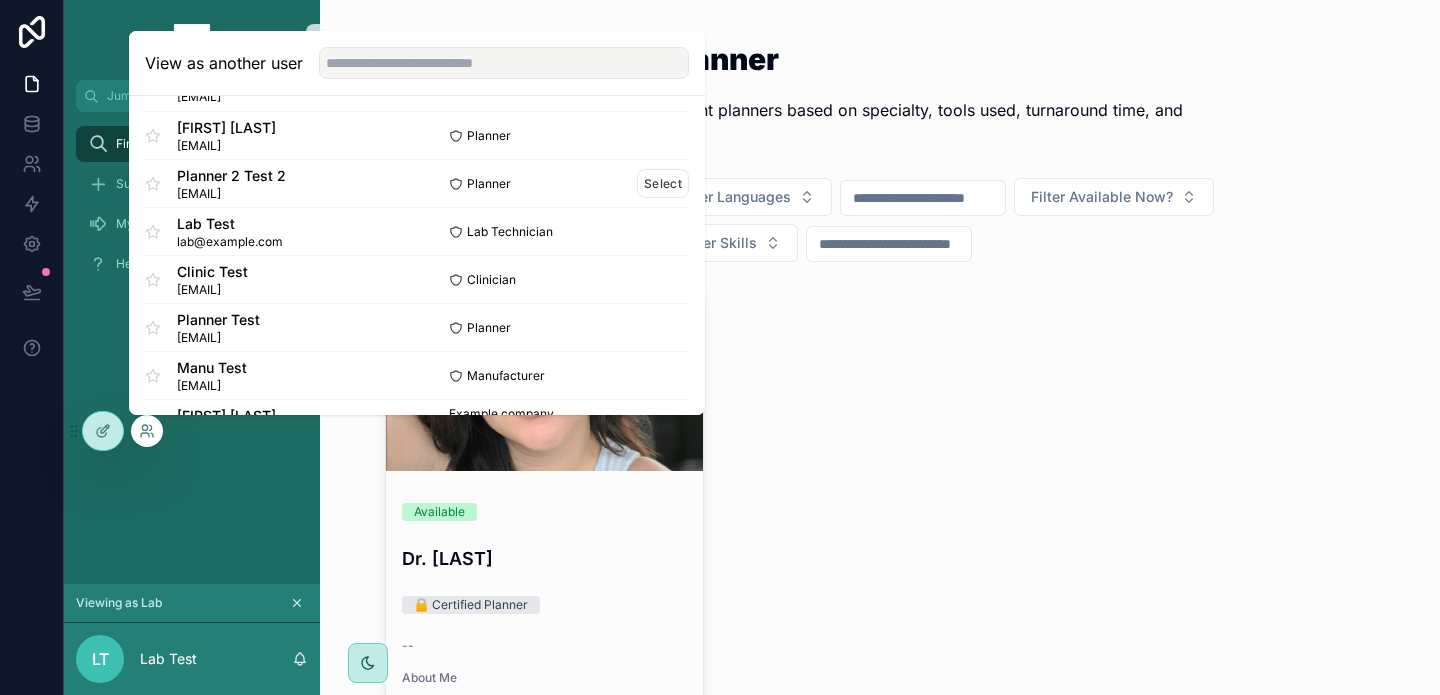 scroll, scrollTop: 96, scrollLeft: 0, axis: vertical 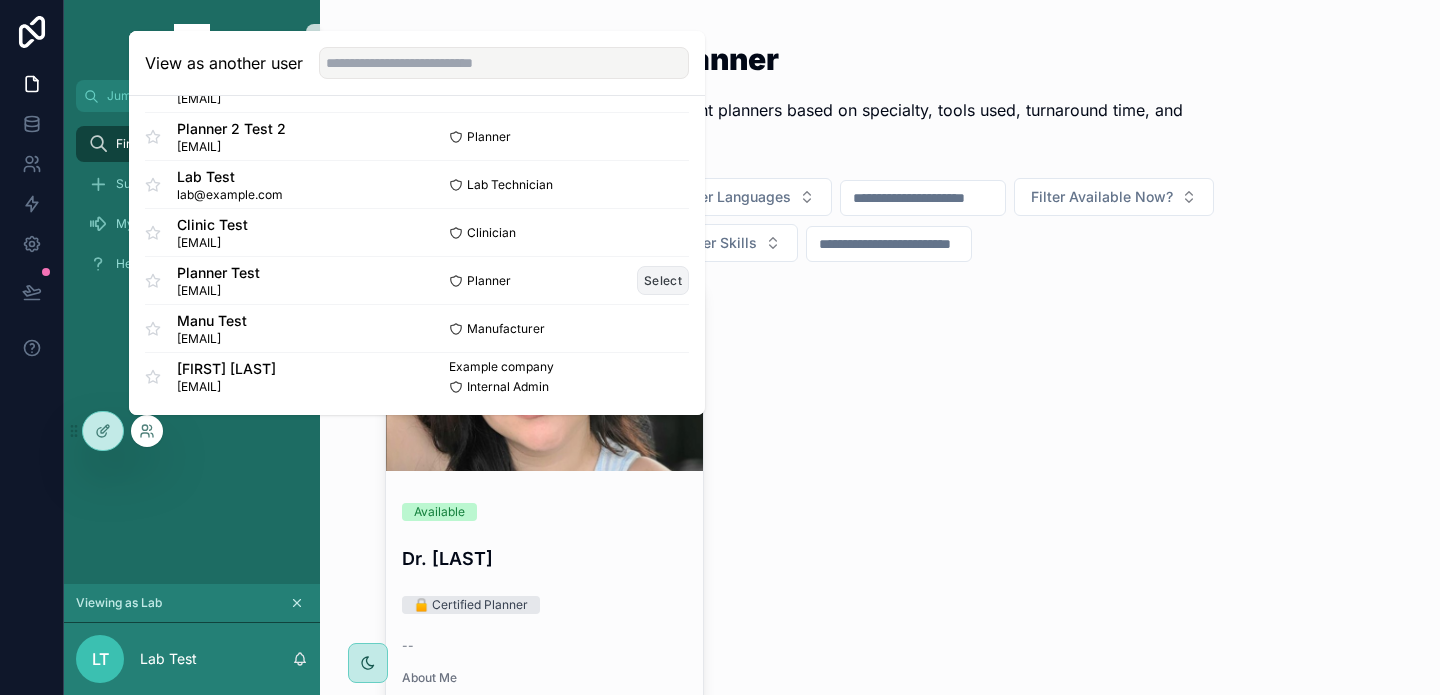 click on "Select" at bounding box center [663, 280] 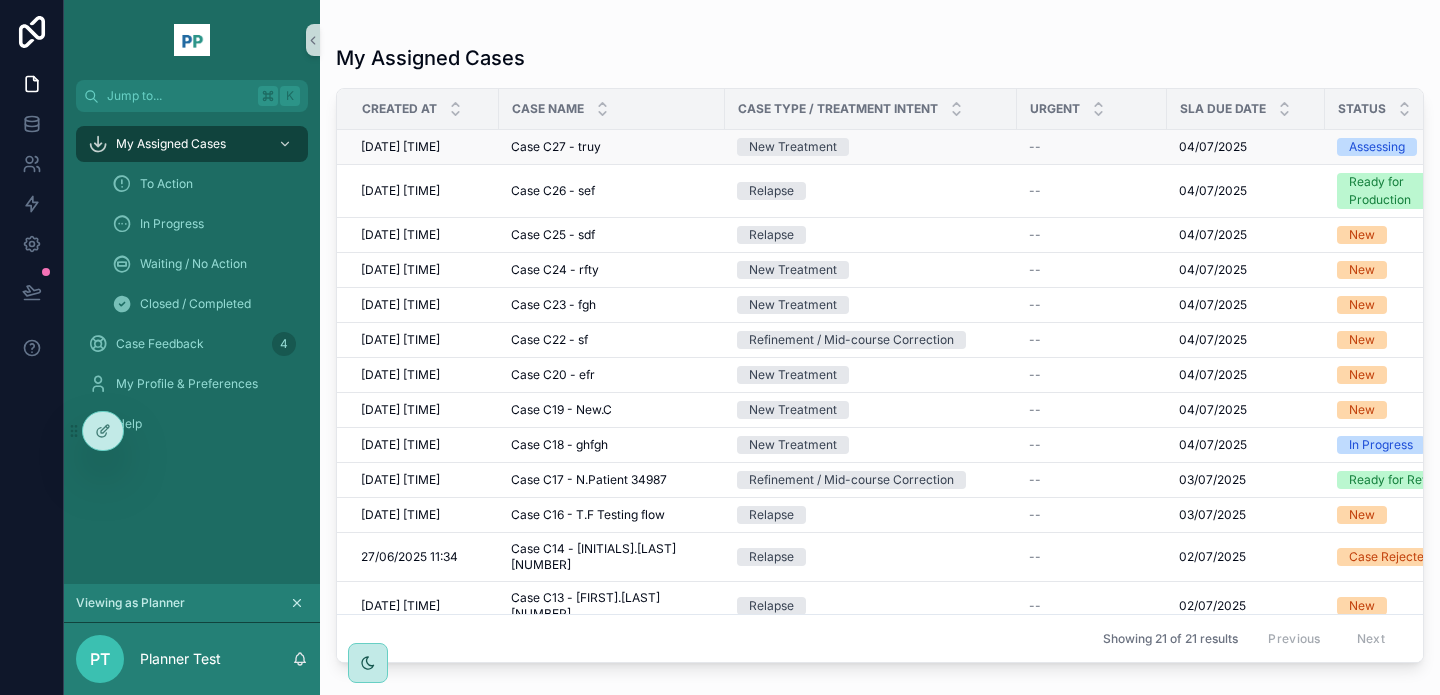 click on "Case C27 - truy Case C27 - truy" at bounding box center [612, 147] 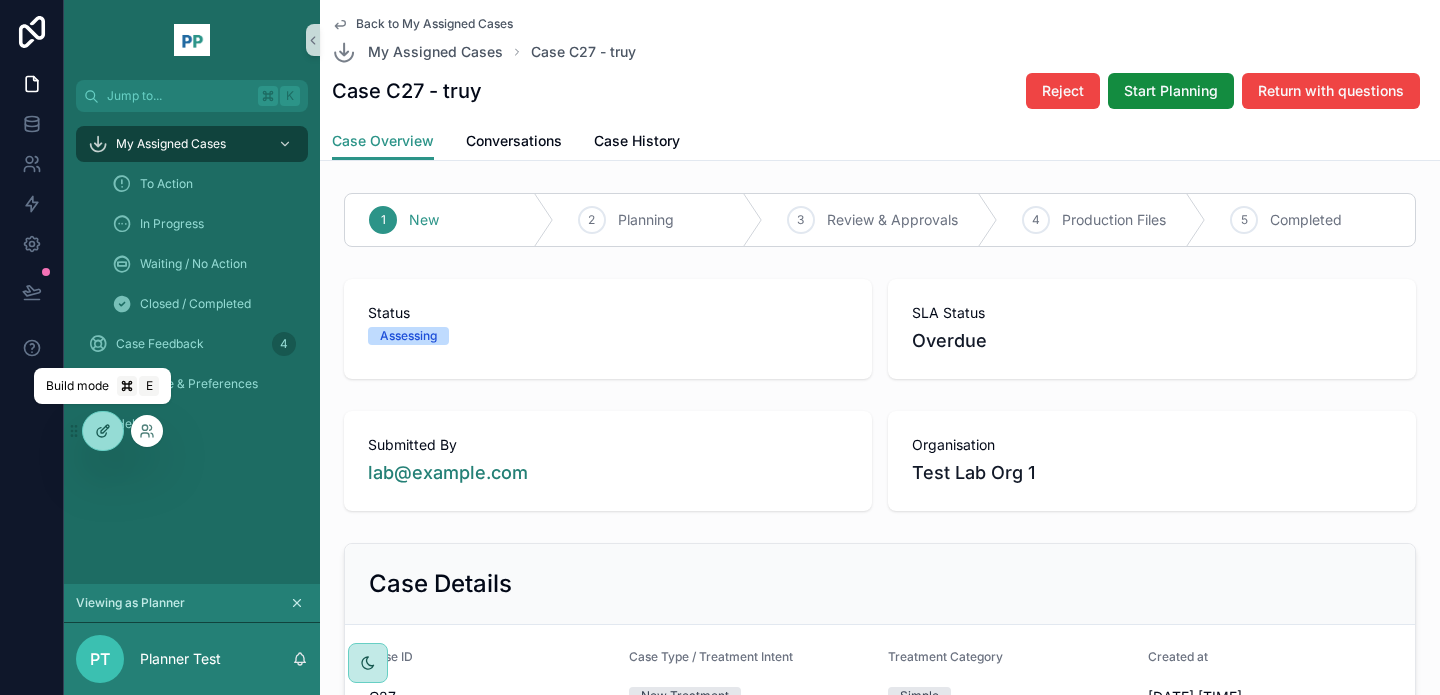 click 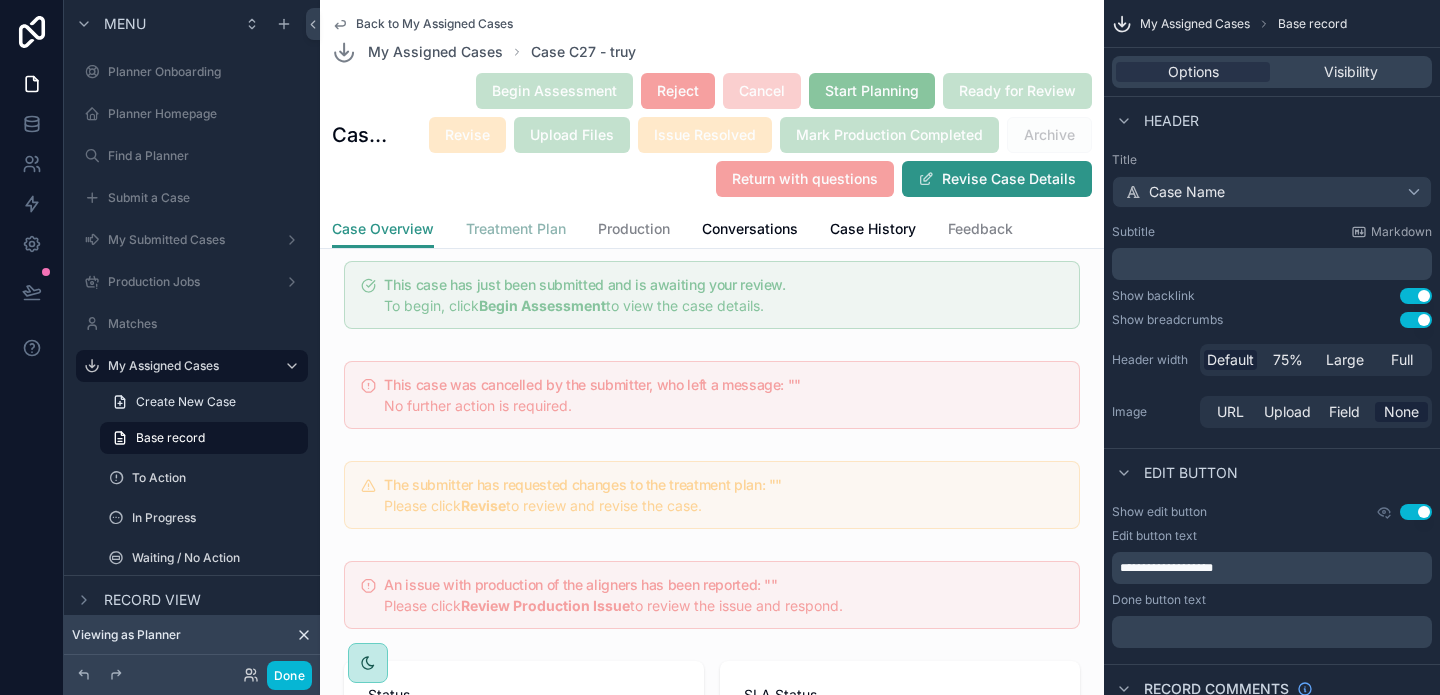 scroll, scrollTop: 352, scrollLeft: 0, axis: vertical 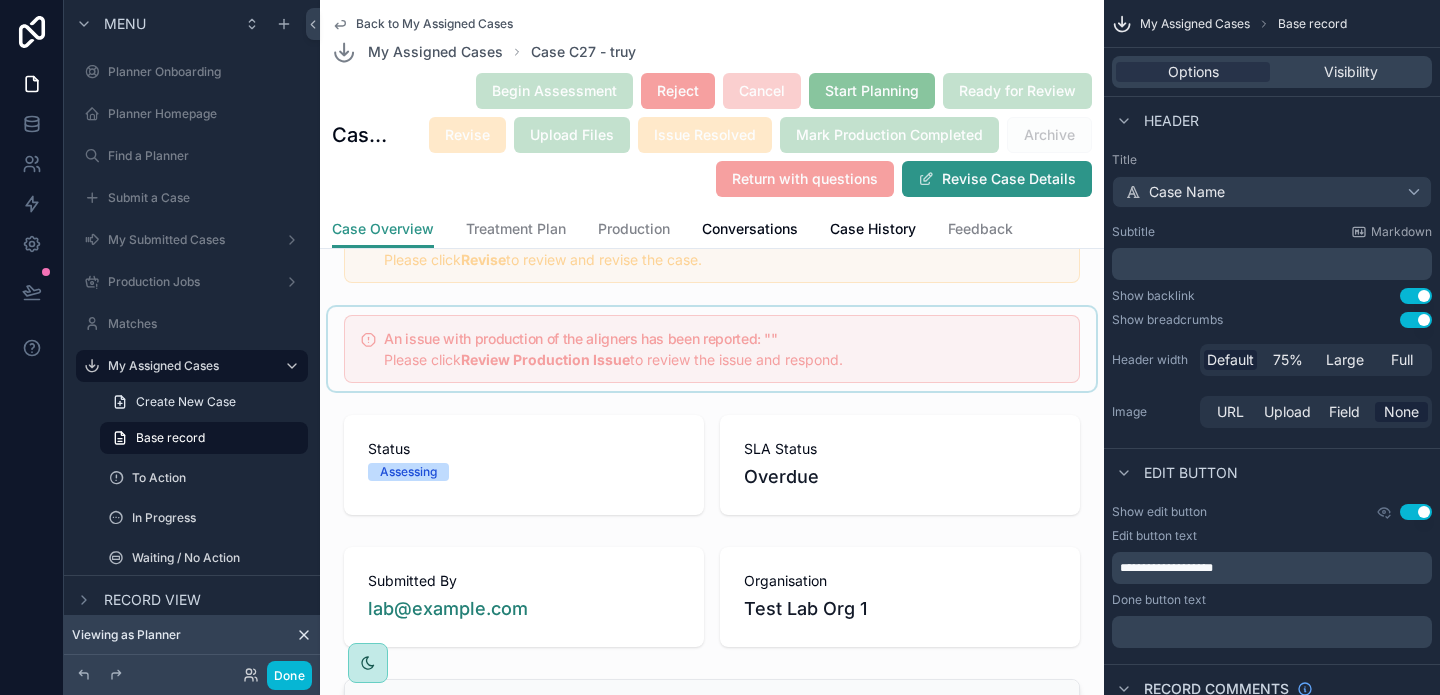 click at bounding box center (712, 349) 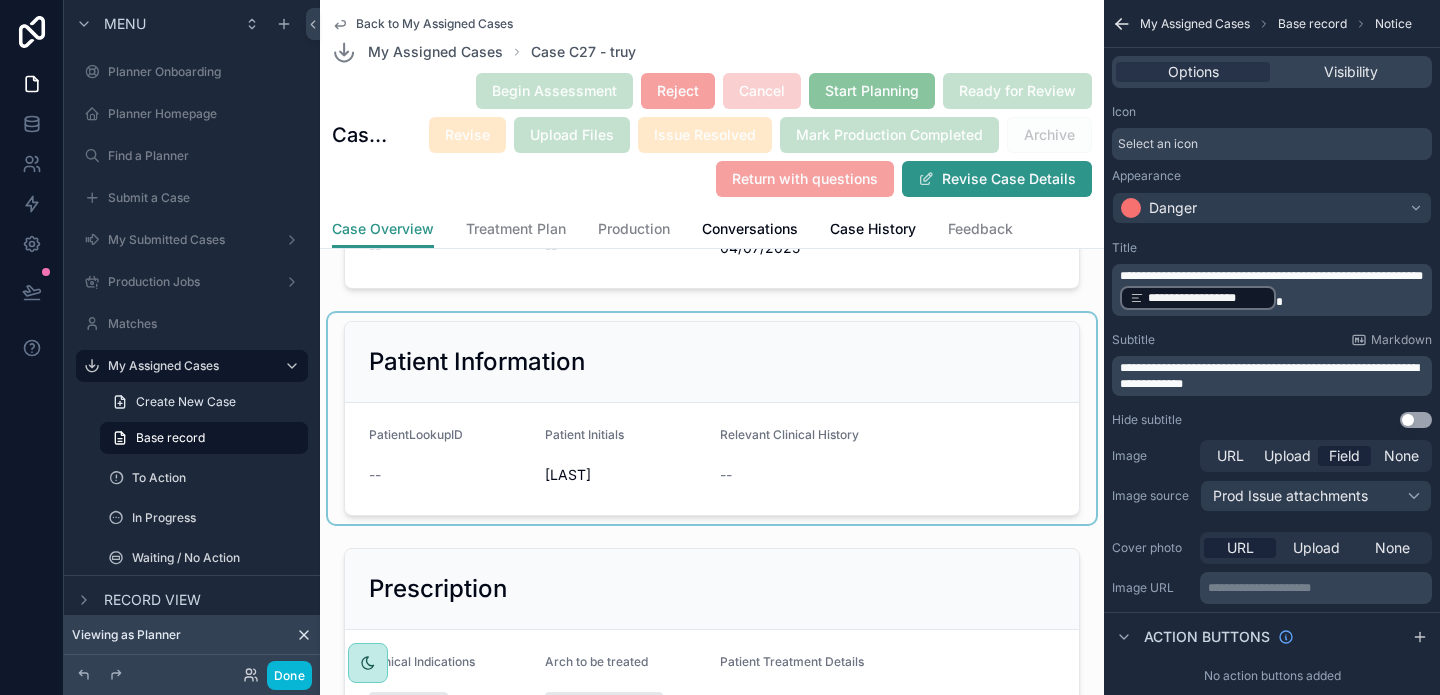 scroll, scrollTop: 1119, scrollLeft: 0, axis: vertical 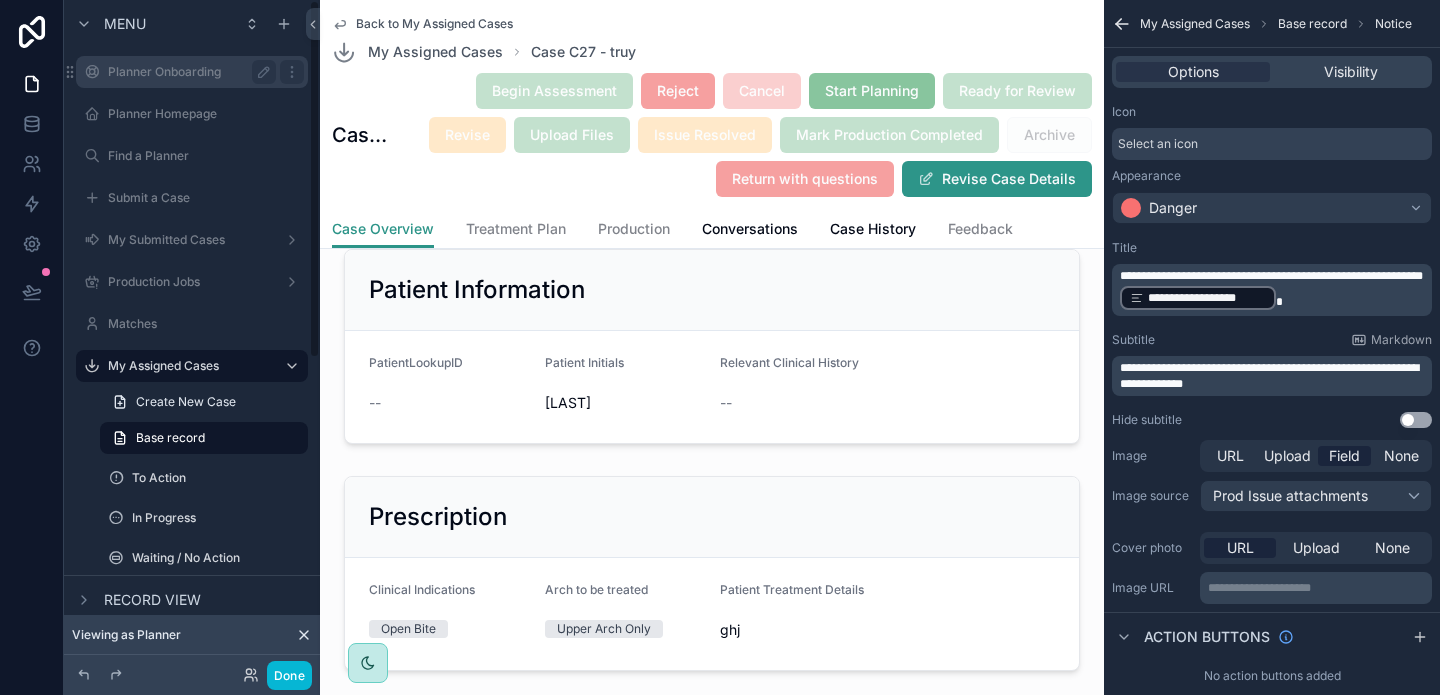 click on "Planner Onboarding" at bounding box center (188, 72) 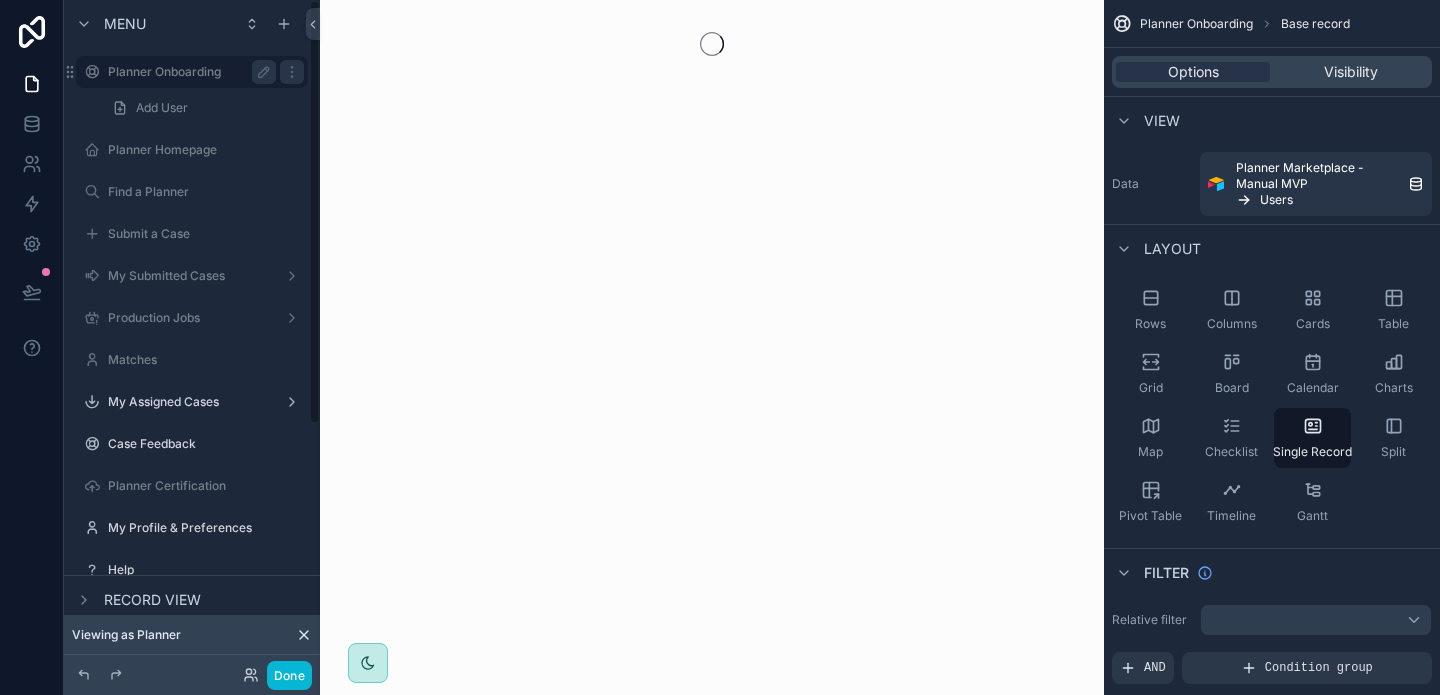 scroll, scrollTop: 0, scrollLeft: 0, axis: both 